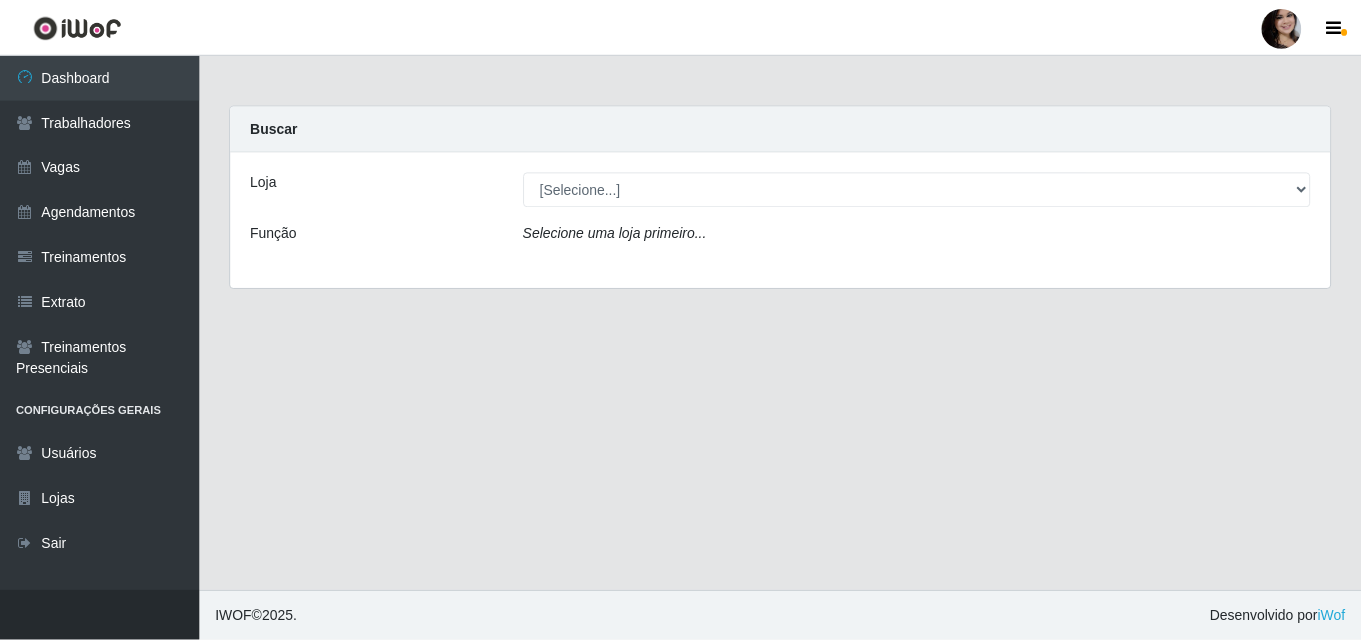 scroll, scrollTop: 0, scrollLeft: 0, axis: both 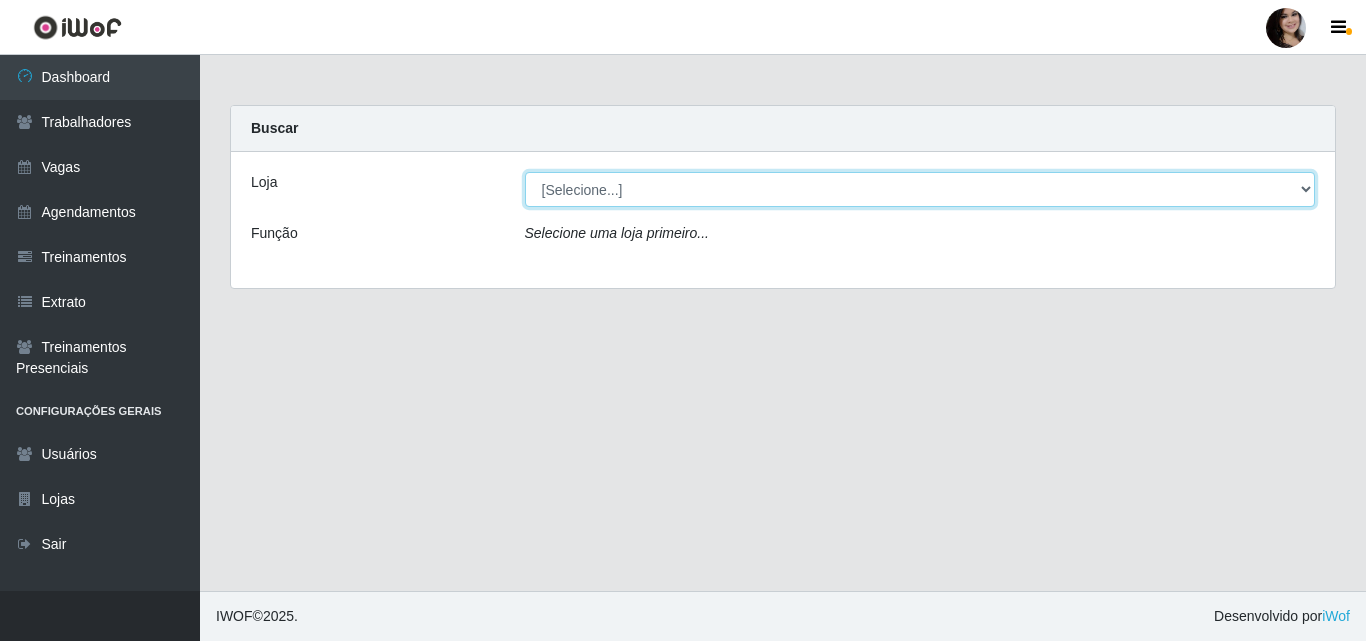 click on "[SELECT] SuperFácil Atacado - [CITY]" at bounding box center [920, 189] 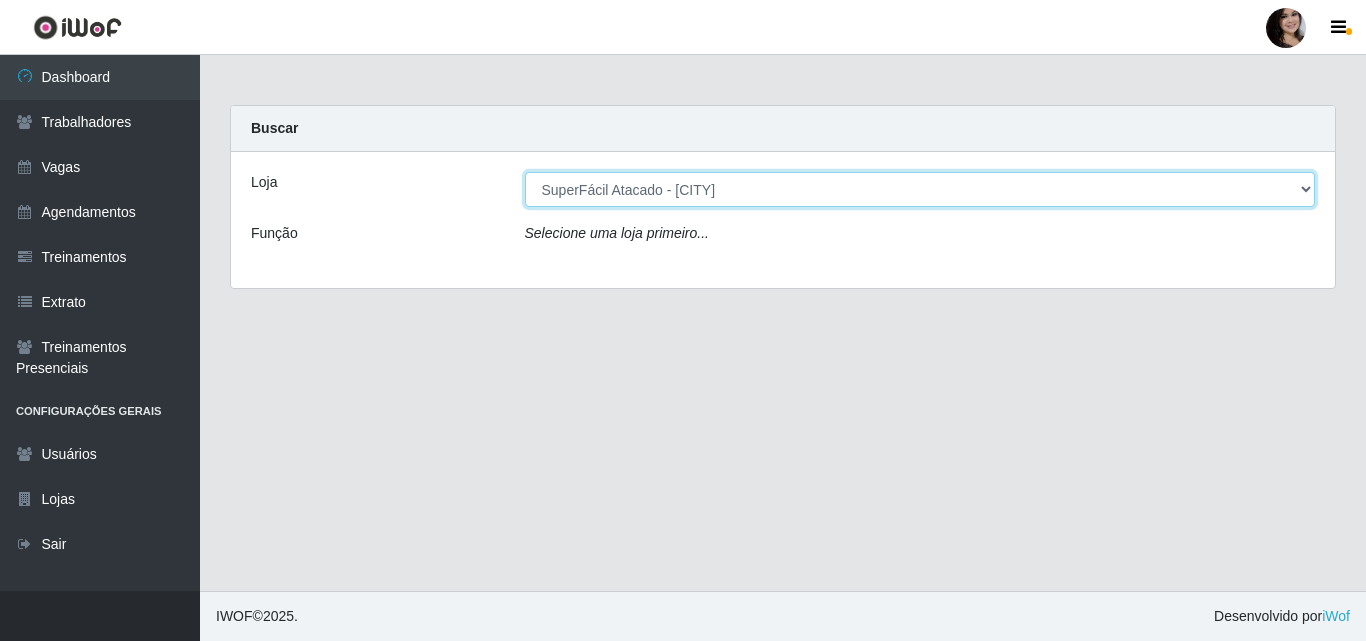 click on "[SELECT] SuperFácil Atacado - [CITY]" at bounding box center [920, 189] 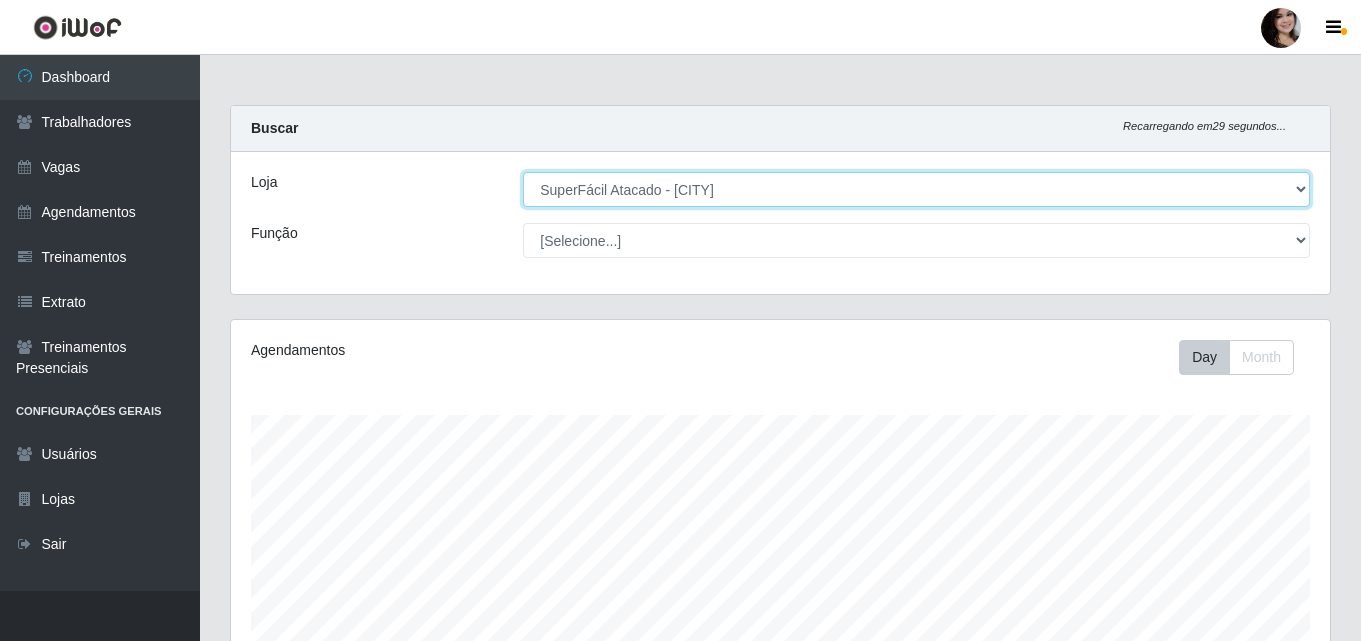 scroll, scrollTop: 999585, scrollLeft: 998901, axis: both 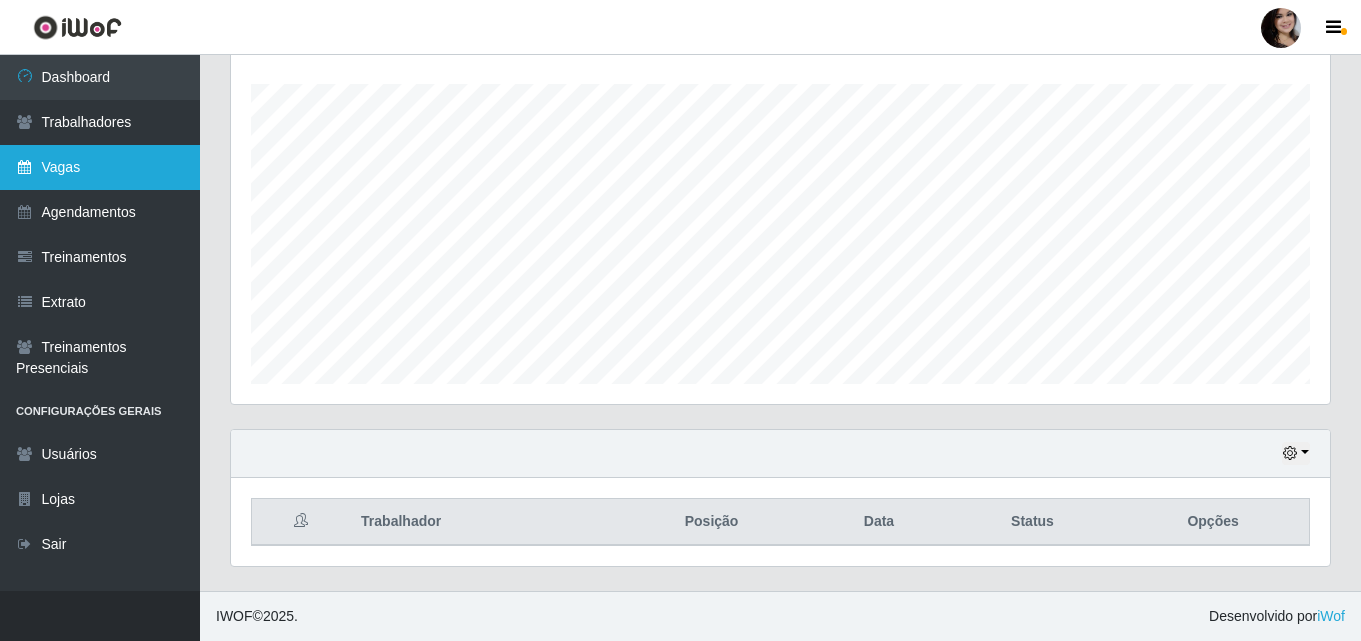 click on "Vagas" at bounding box center [100, 167] 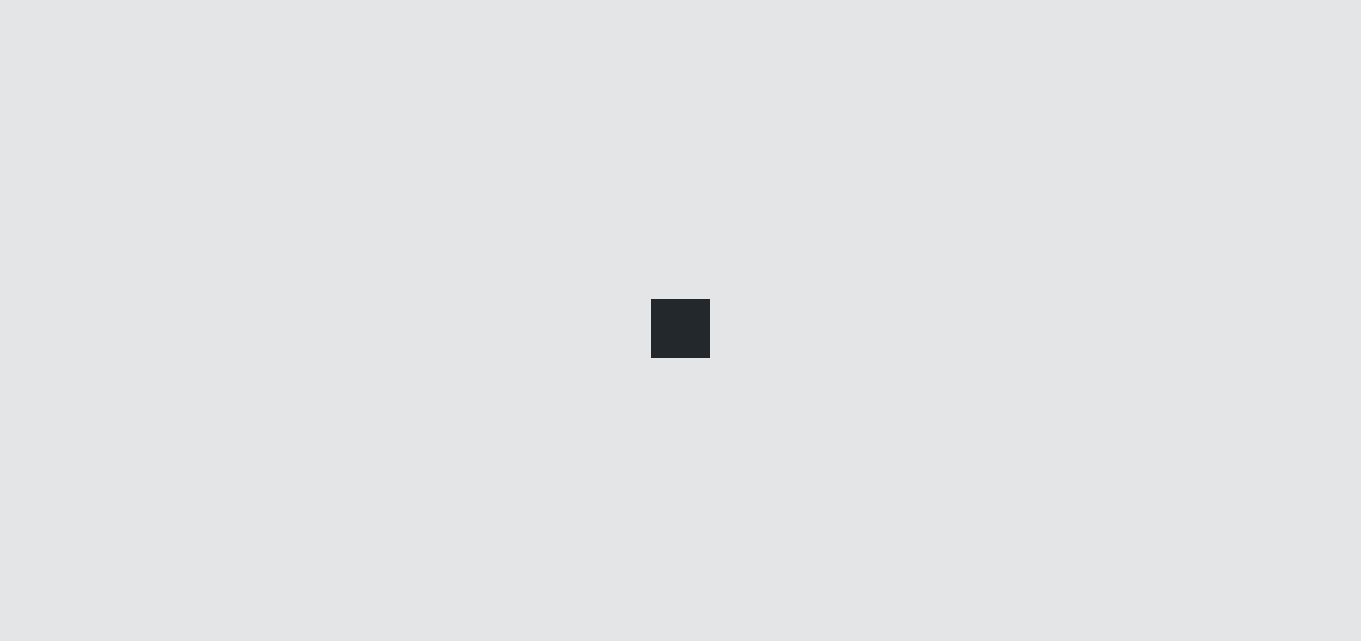 scroll, scrollTop: 0, scrollLeft: 0, axis: both 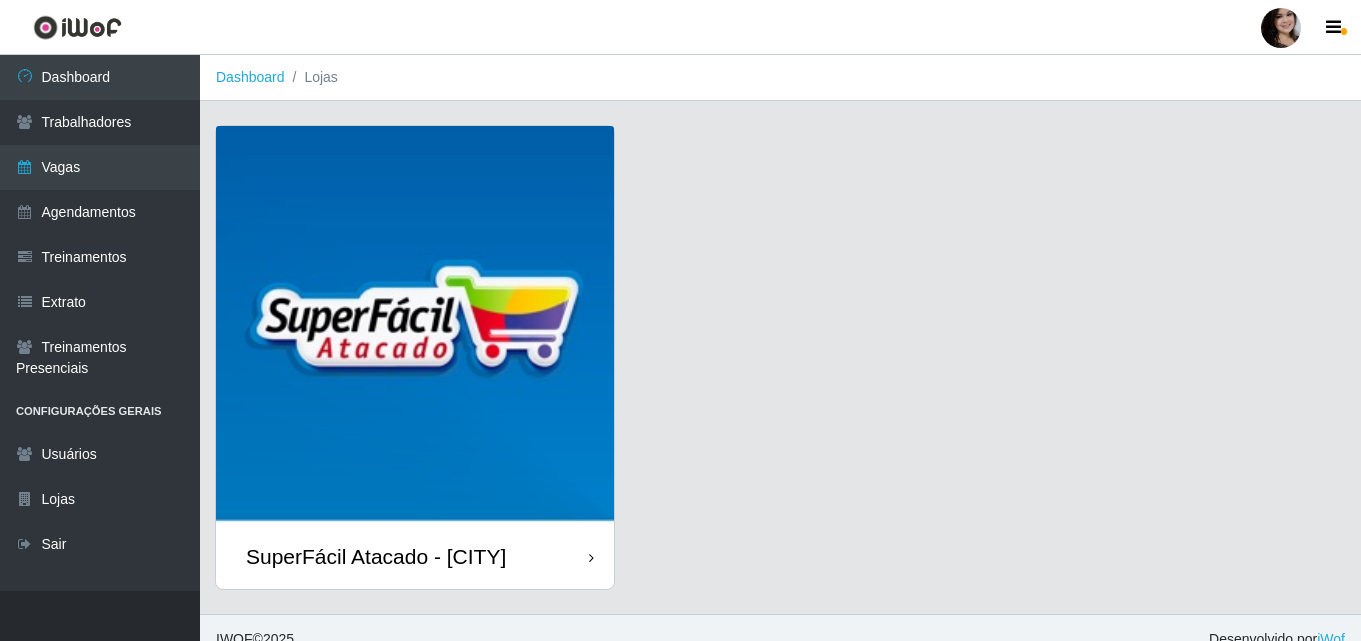 click at bounding box center (415, 325) 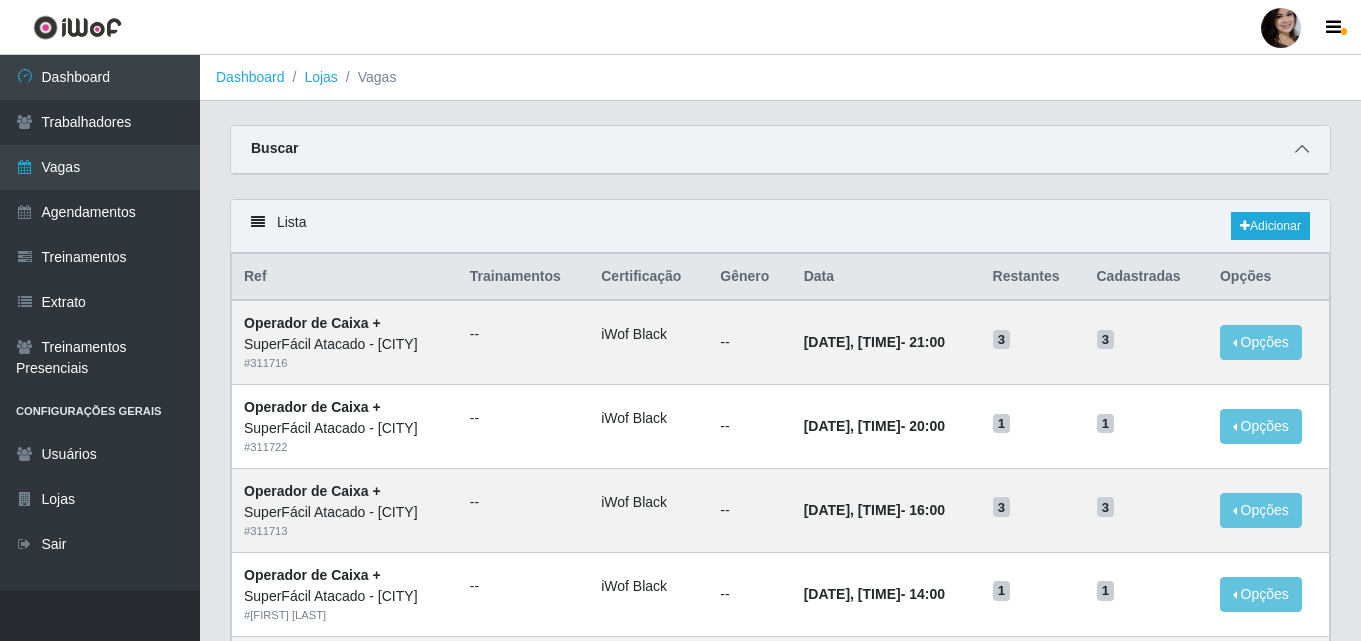 click at bounding box center [1302, 149] 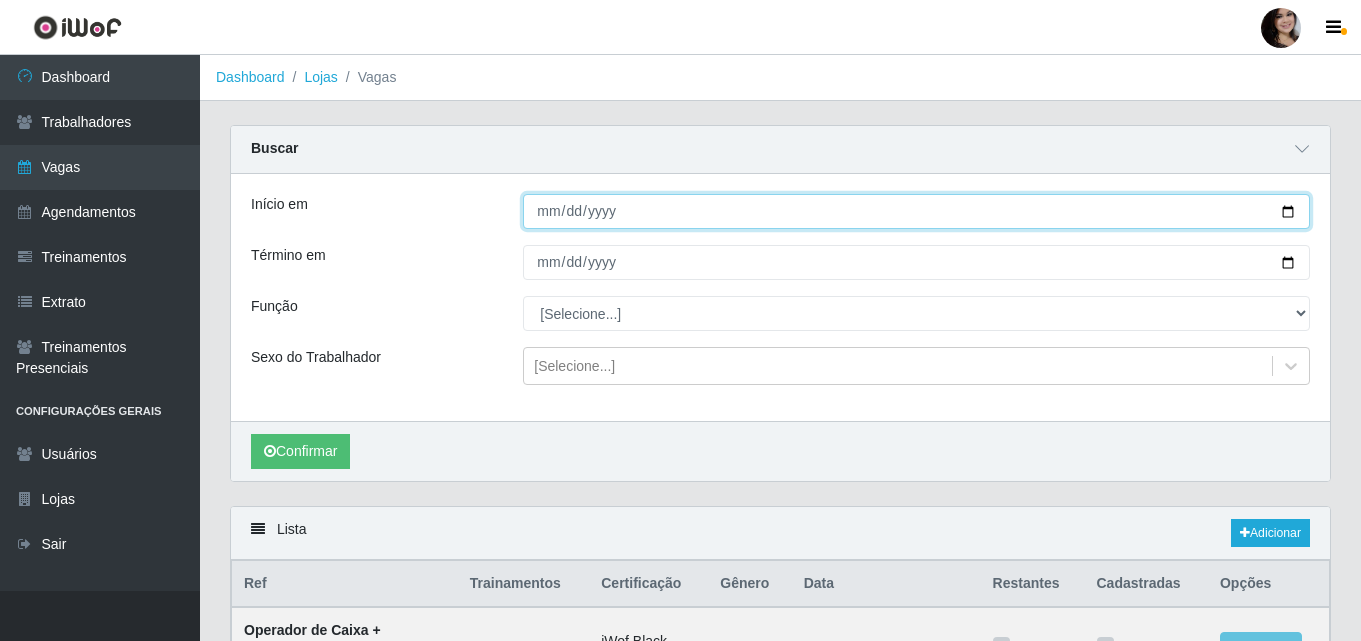 click on "Início em" at bounding box center (916, 211) 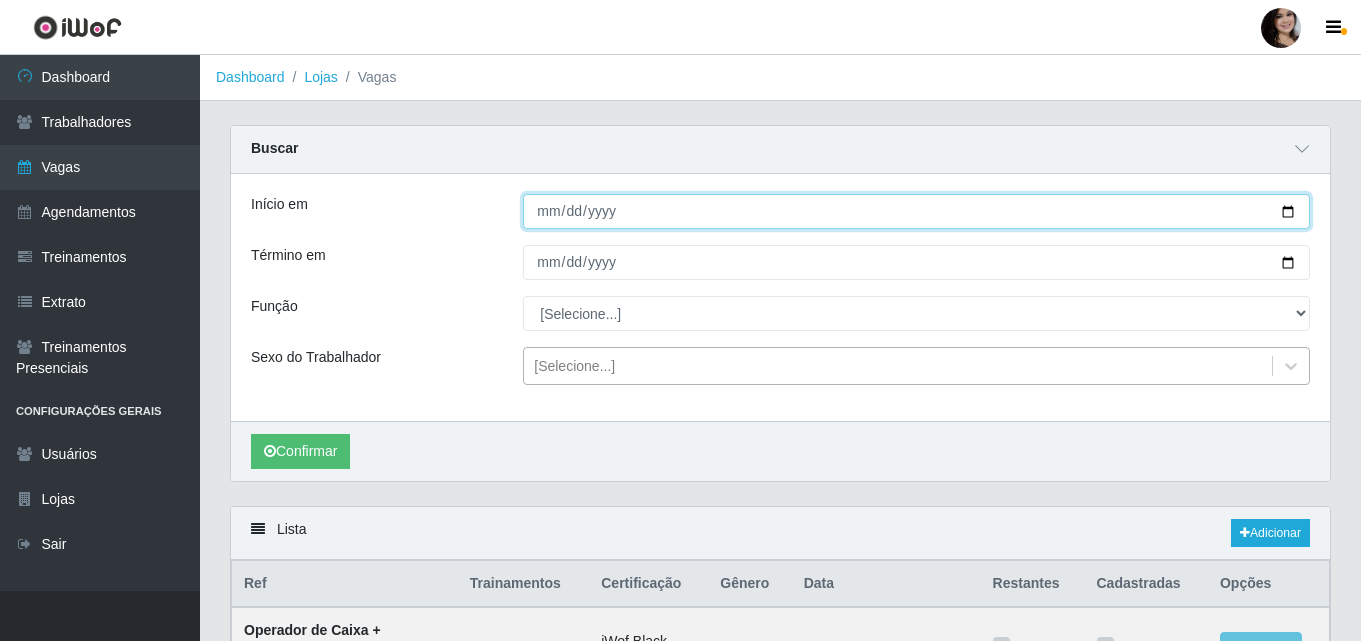 type on "[DATE]" 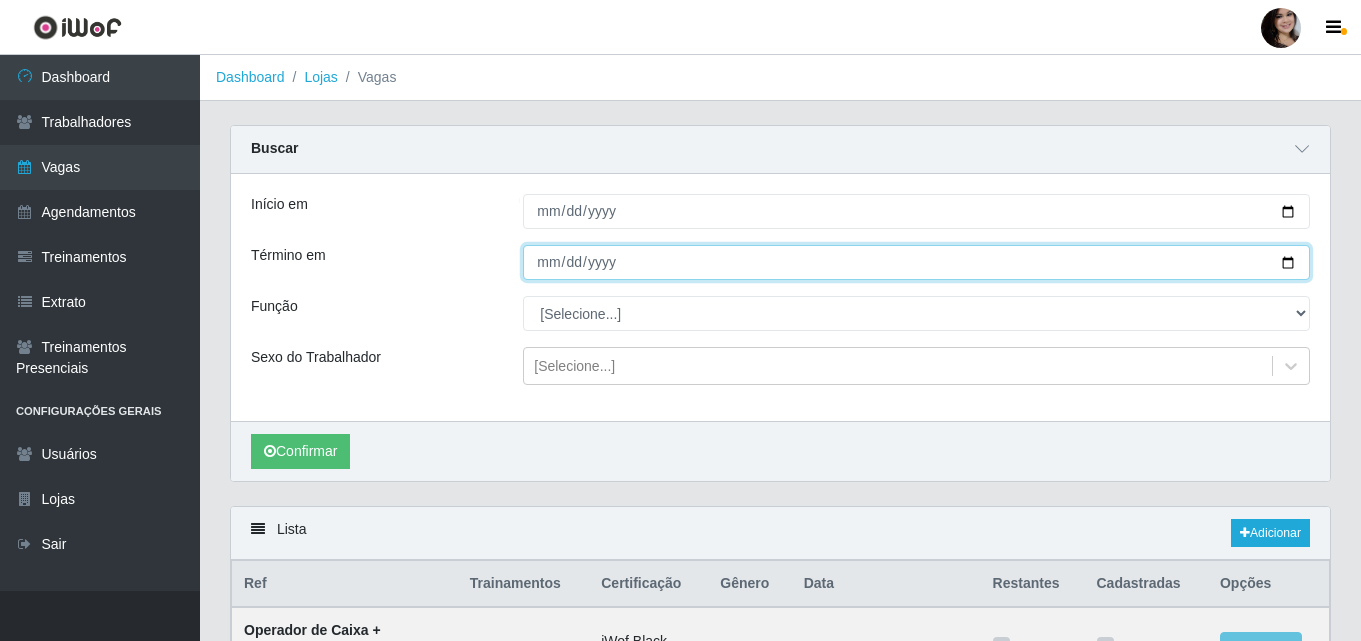 click on "Término em" at bounding box center [916, 262] 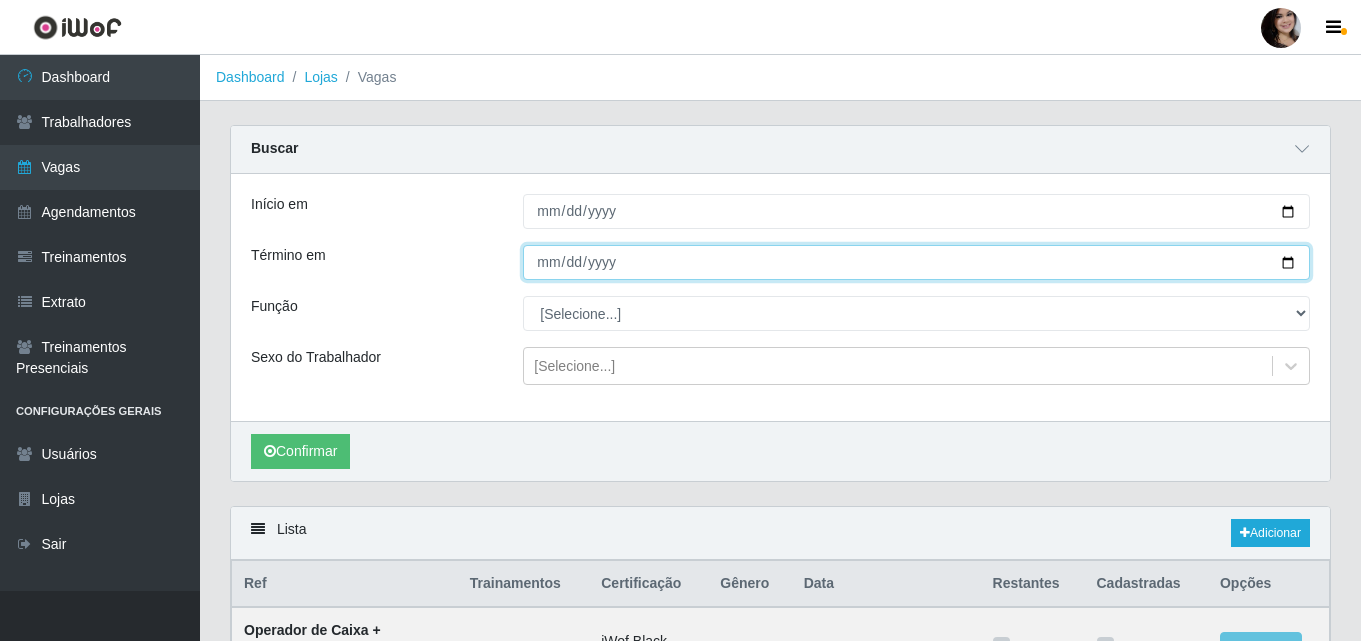 type on "[DATE]" 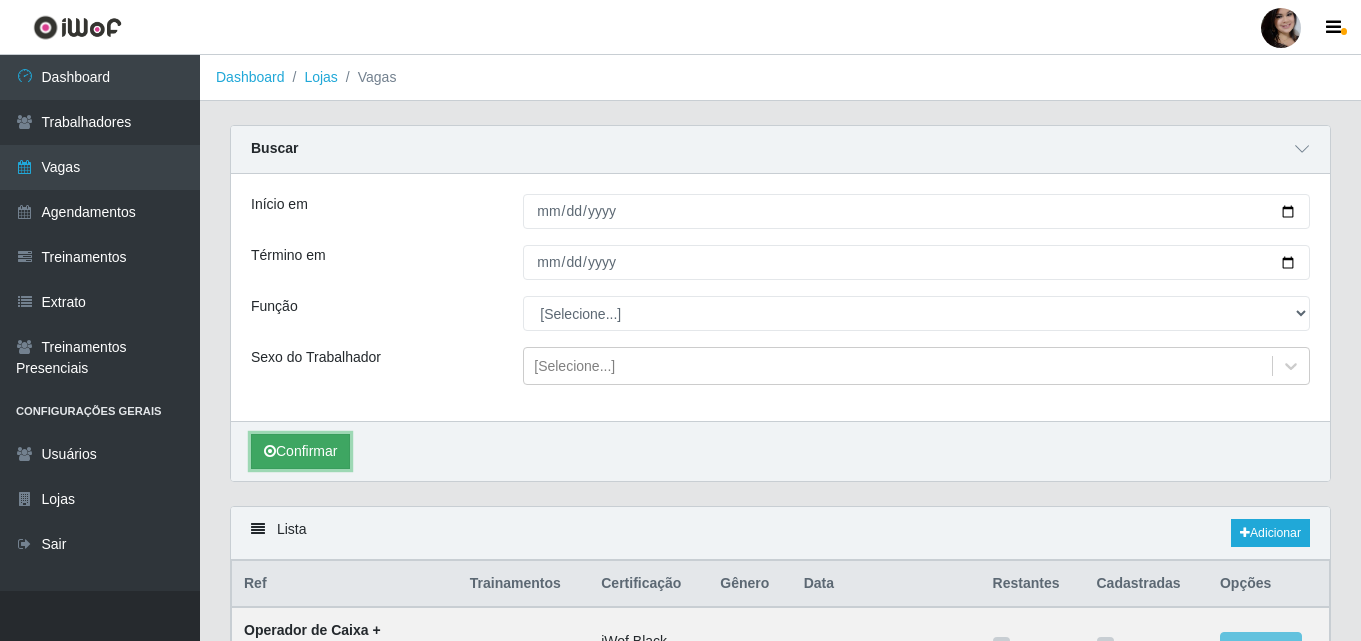 click on "Confirmar" at bounding box center [300, 451] 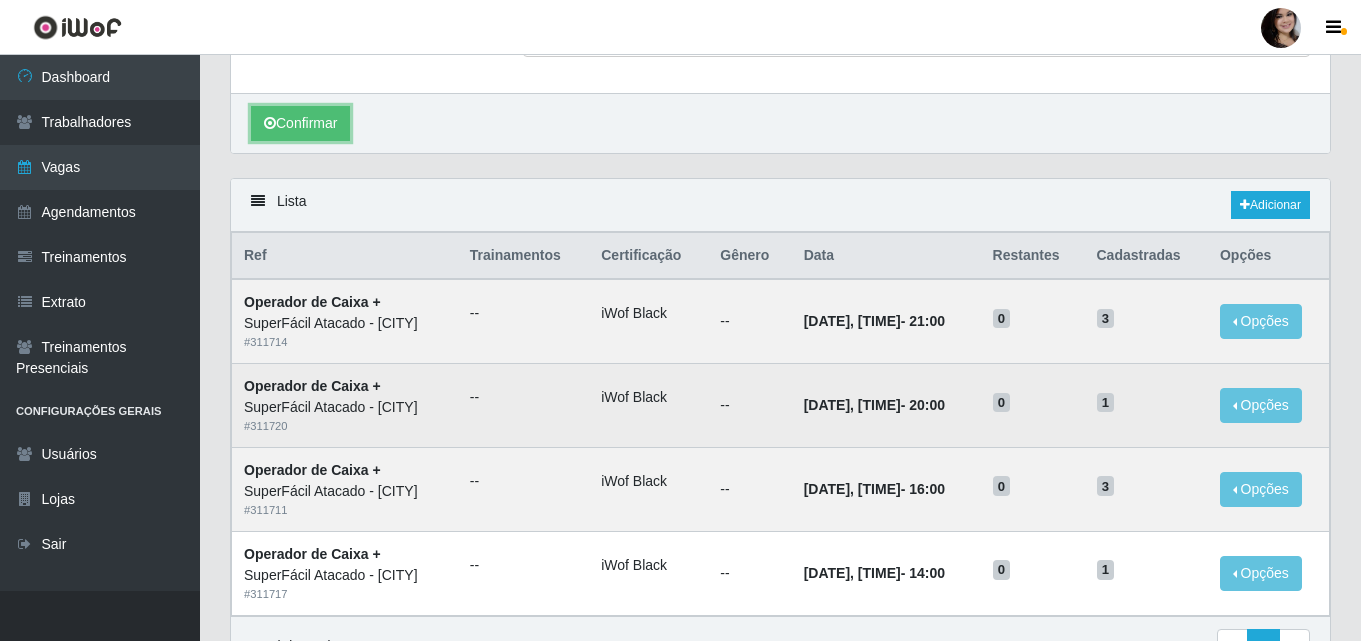 scroll, scrollTop: 439, scrollLeft: 0, axis: vertical 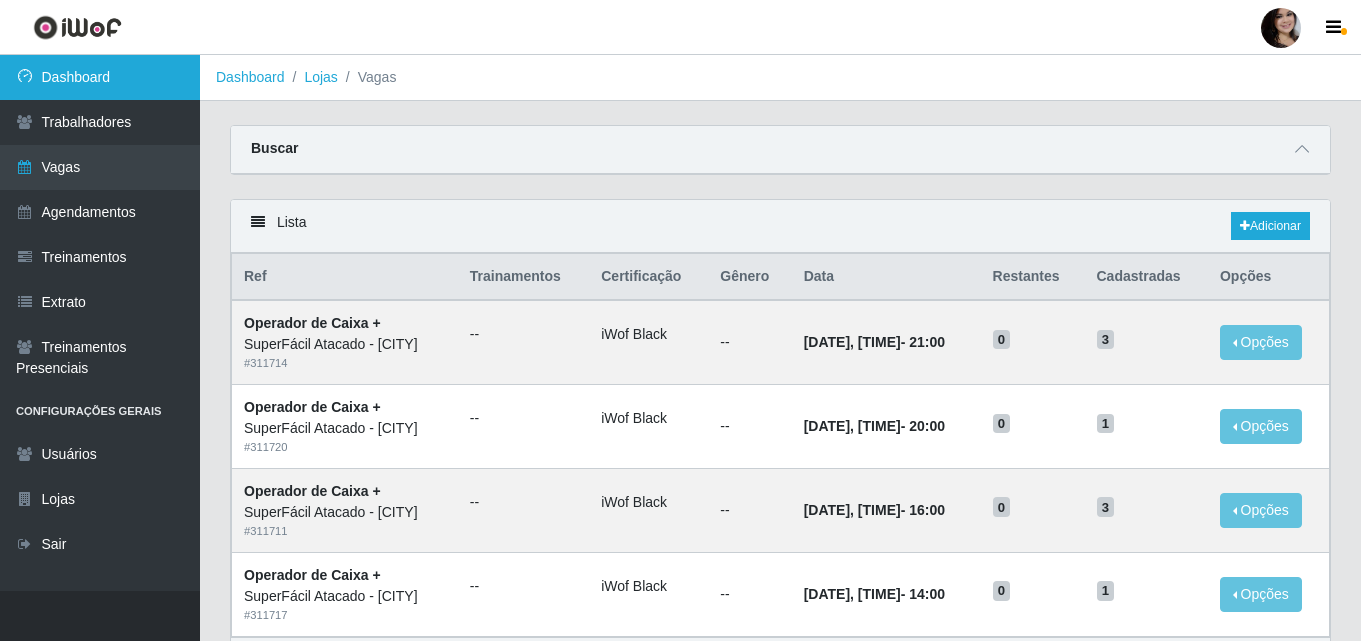 click on "Dashboard" at bounding box center (100, 77) 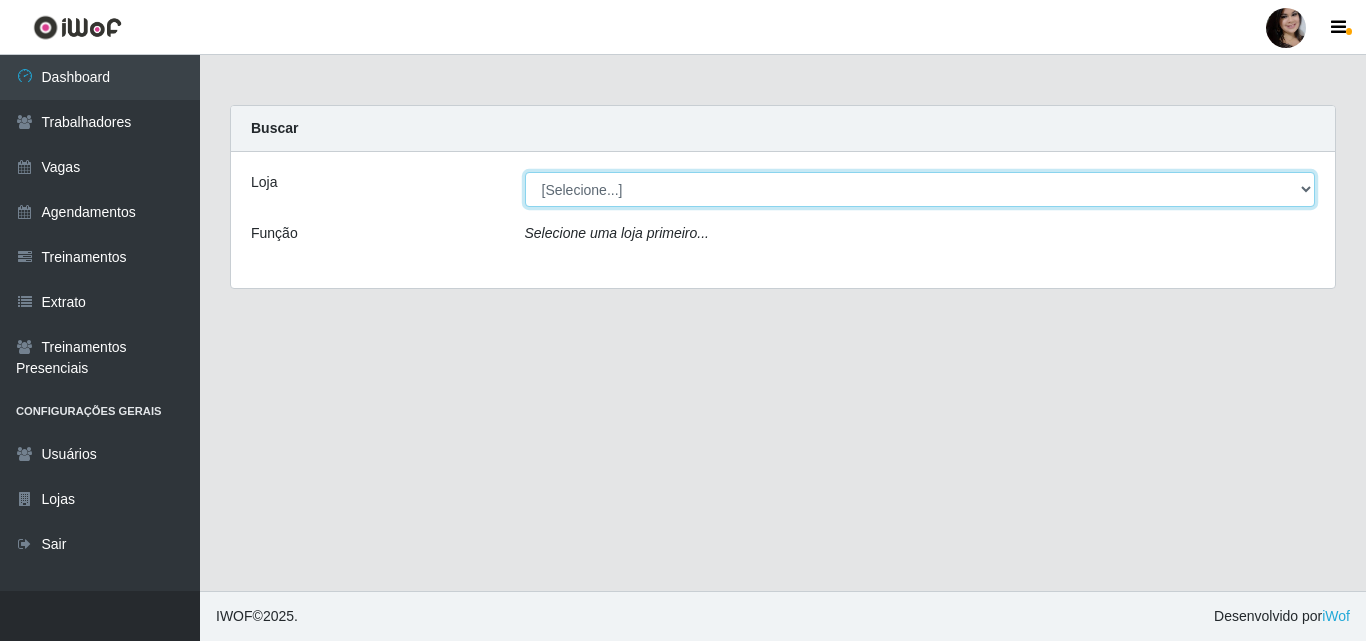 drag, startPoint x: 1293, startPoint y: 195, endPoint x: 1275, endPoint y: 194, distance: 18.027756 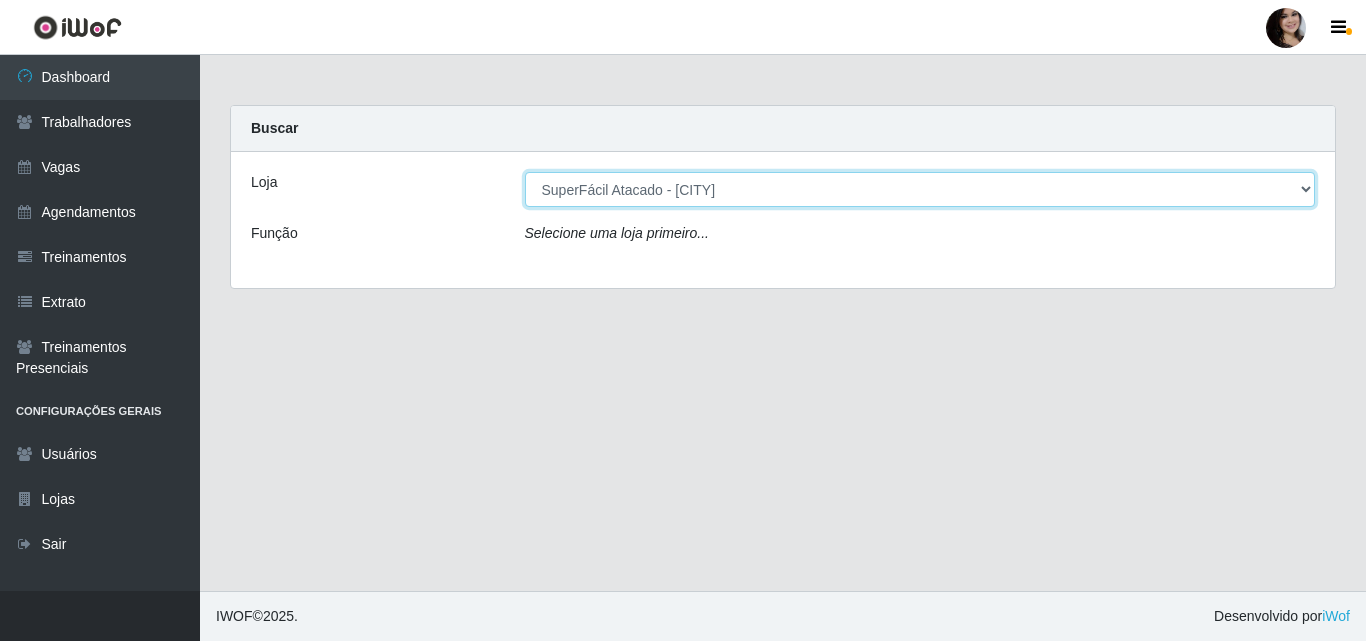 click on "[Selecione...] SuperFácil Atacado - [CITY]" at bounding box center (920, 189) 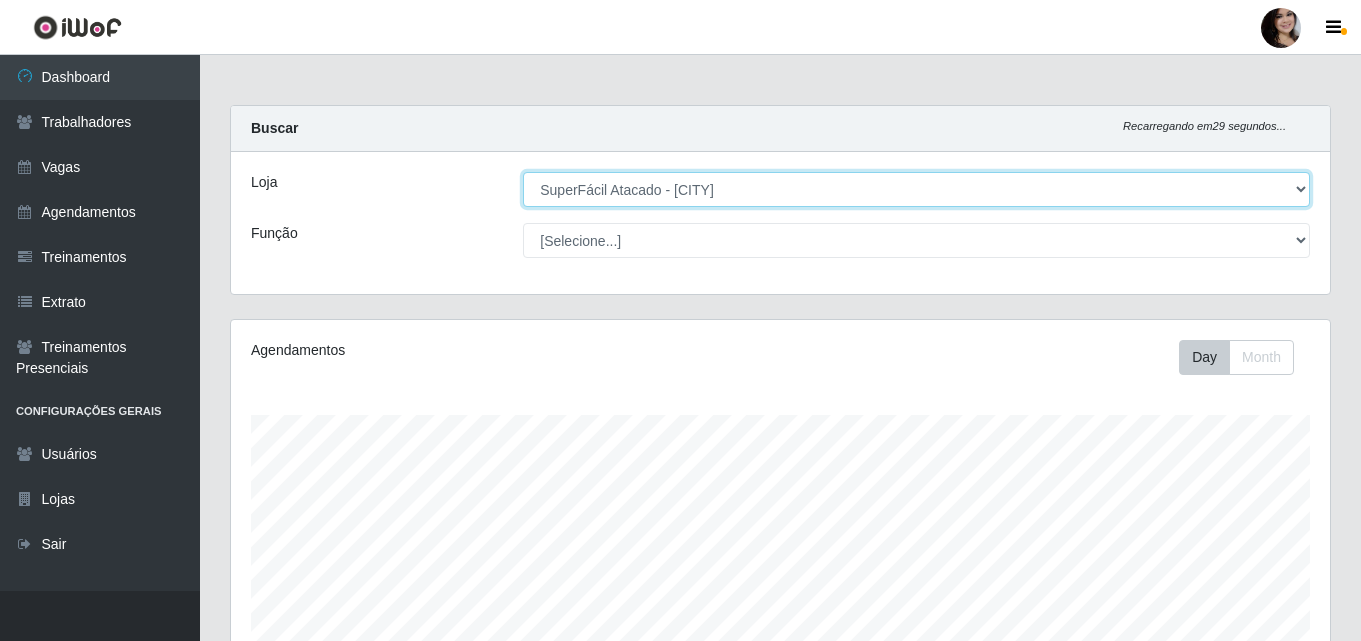 scroll, scrollTop: 999585, scrollLeft: 998901, axis: both 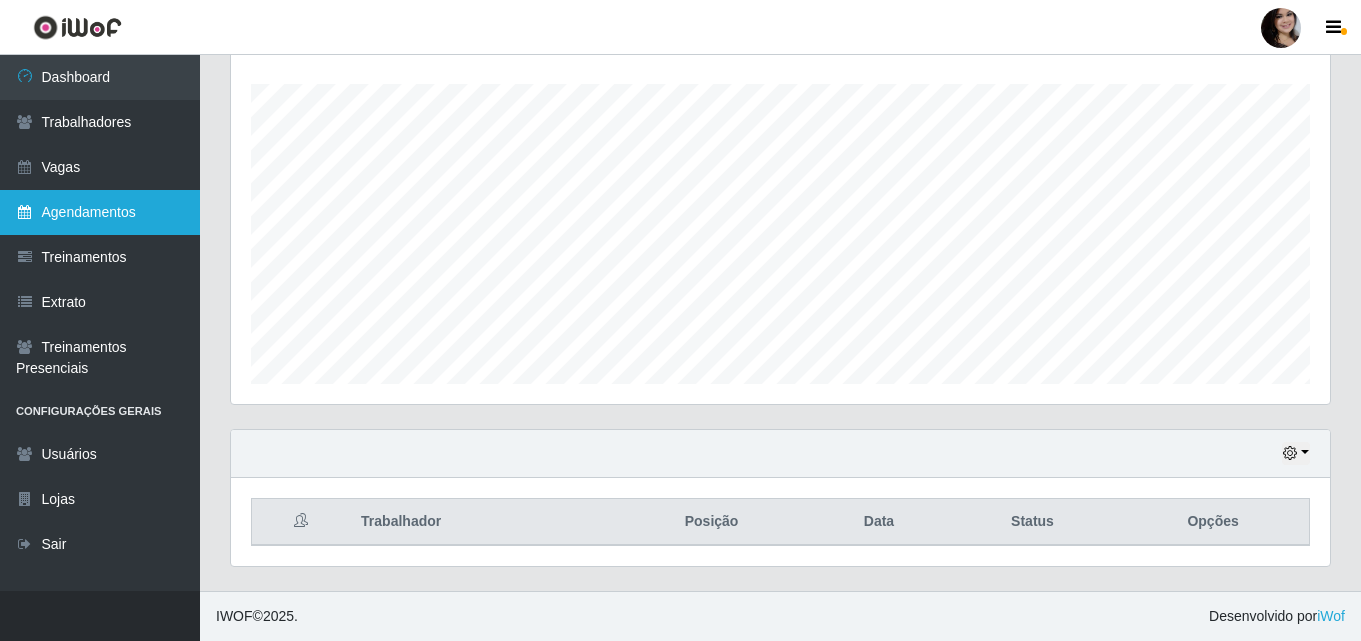 click on "Agendamentos" at bounding box center [100, 212] 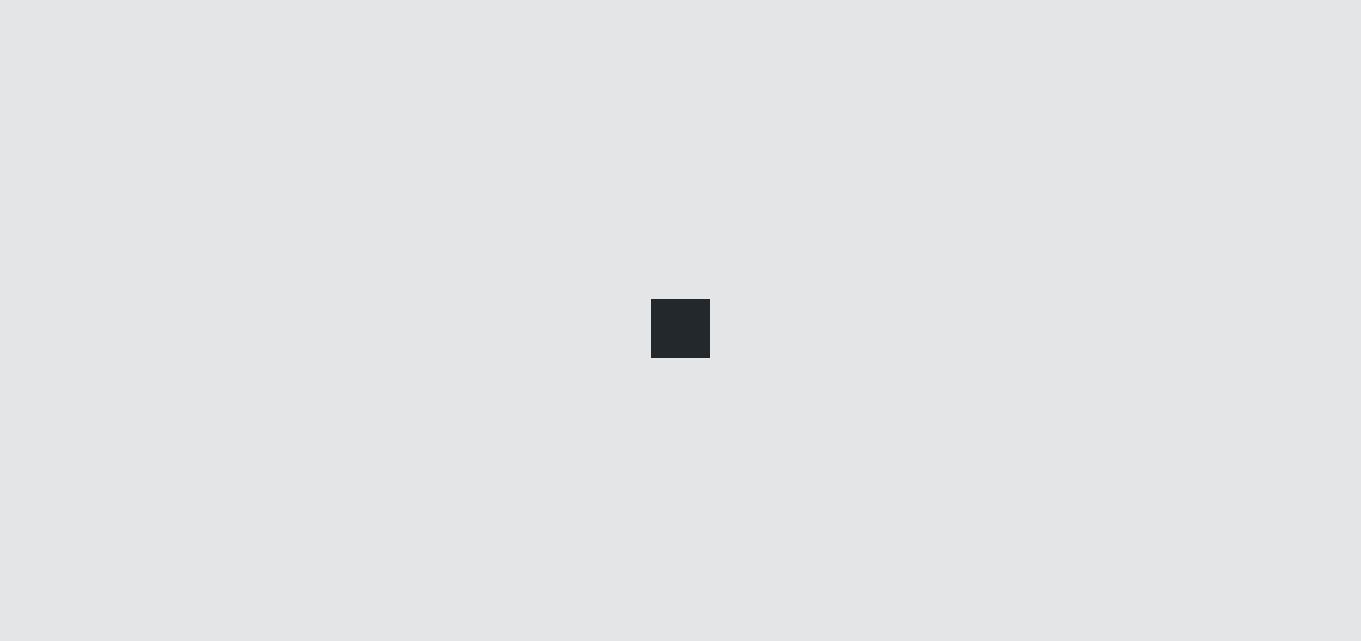 scroll, scrollTop: 0, scrollLeft: 0, axis: both 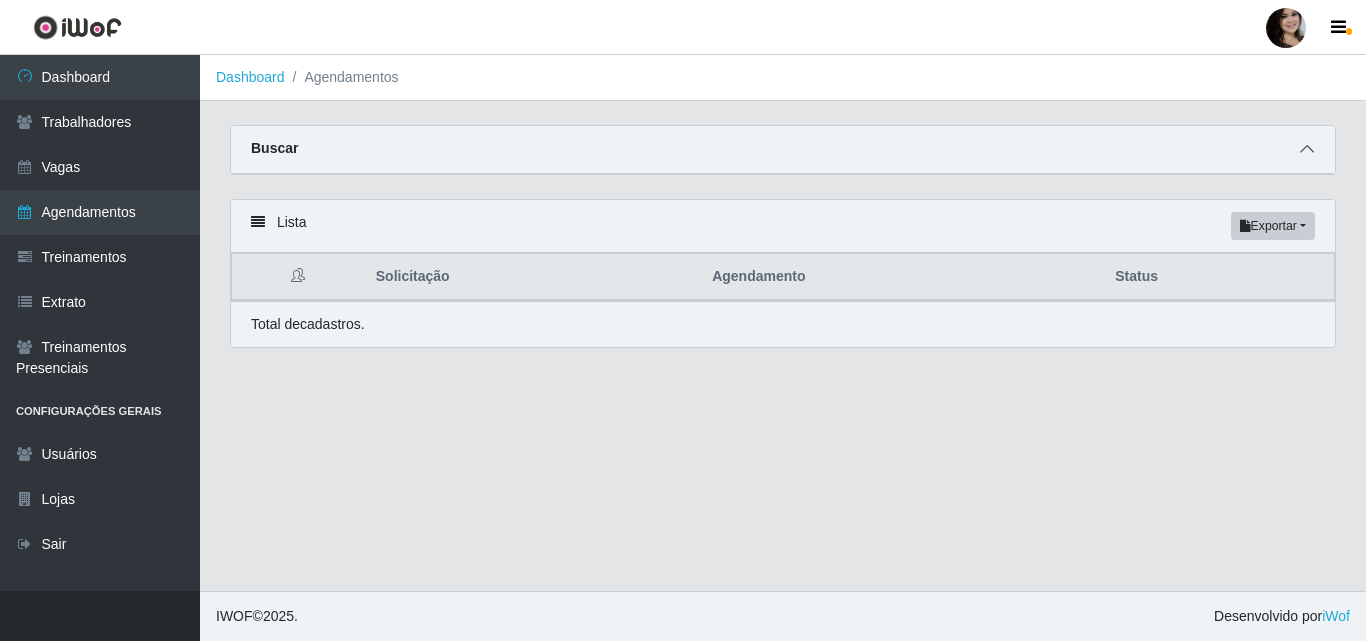 click at bounding box center (1307, 149) 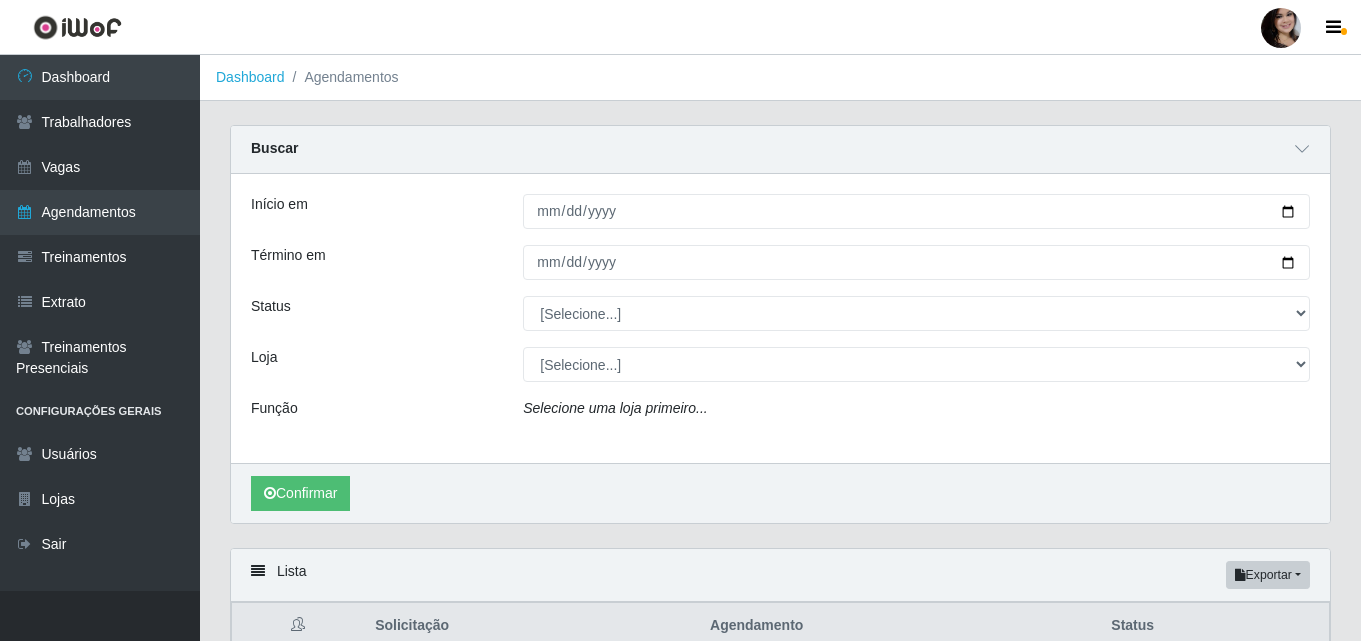 click on "Buscar Início em Término em Status [Selecione...] AGENDADO AGUARDANDO LIBERAR EM ANDAMENTO EM REVISÃO FINALIZADO CANCELADO FALTA Loja [Selecione...] SuperFácil Atacado - [CITY] Função Selecione uma loja primeiro... Confirmar" at bounding box center (780, 324) 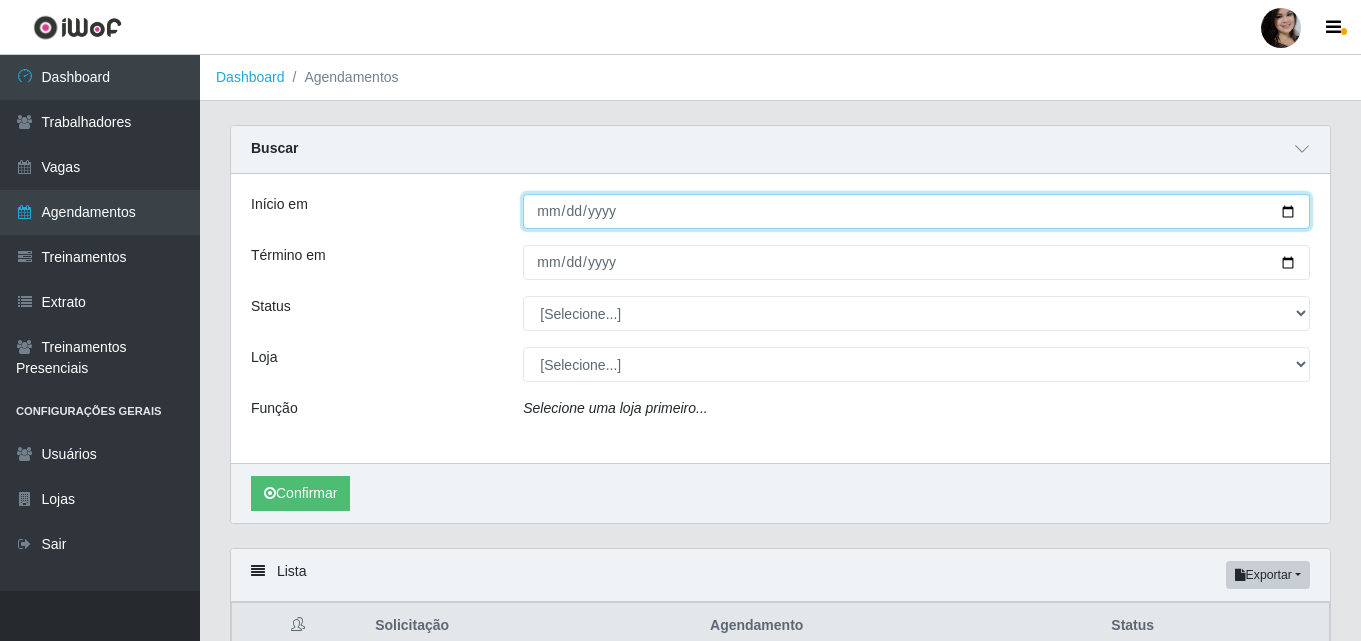 drag, startPoint x: 540, startPoint y: 210, endPoint x: 550, endPoint y: 218, distance: 12.806249 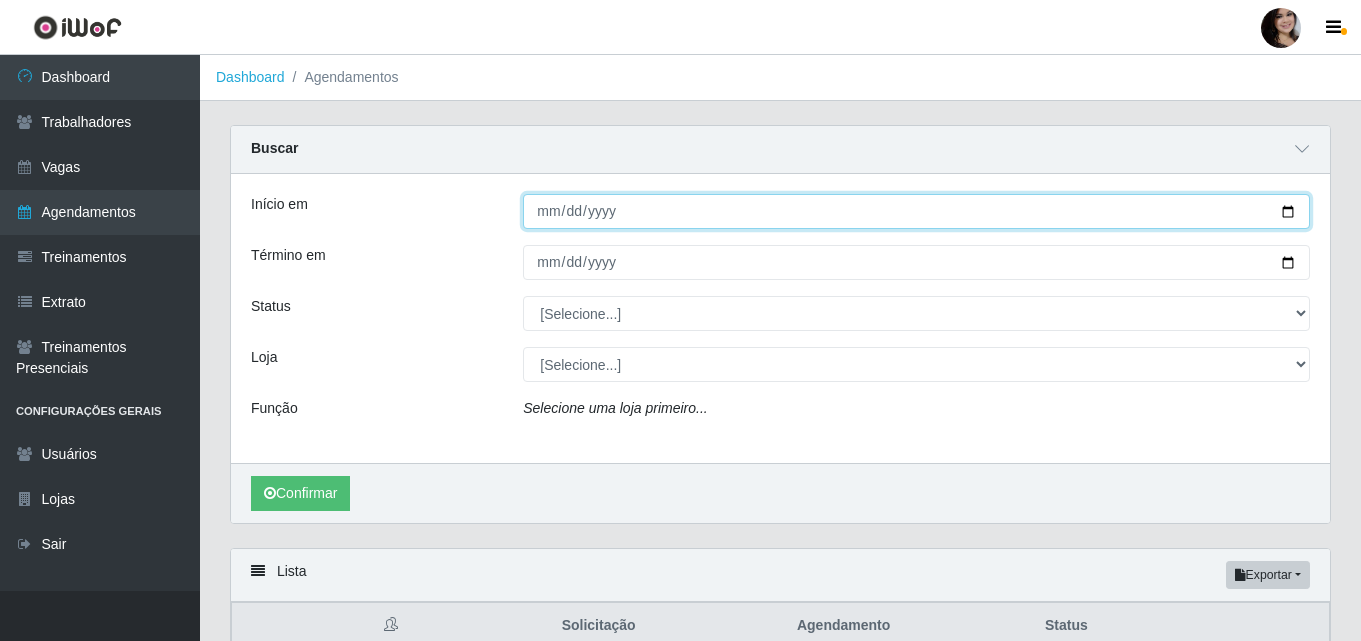 type on "[DATE]" 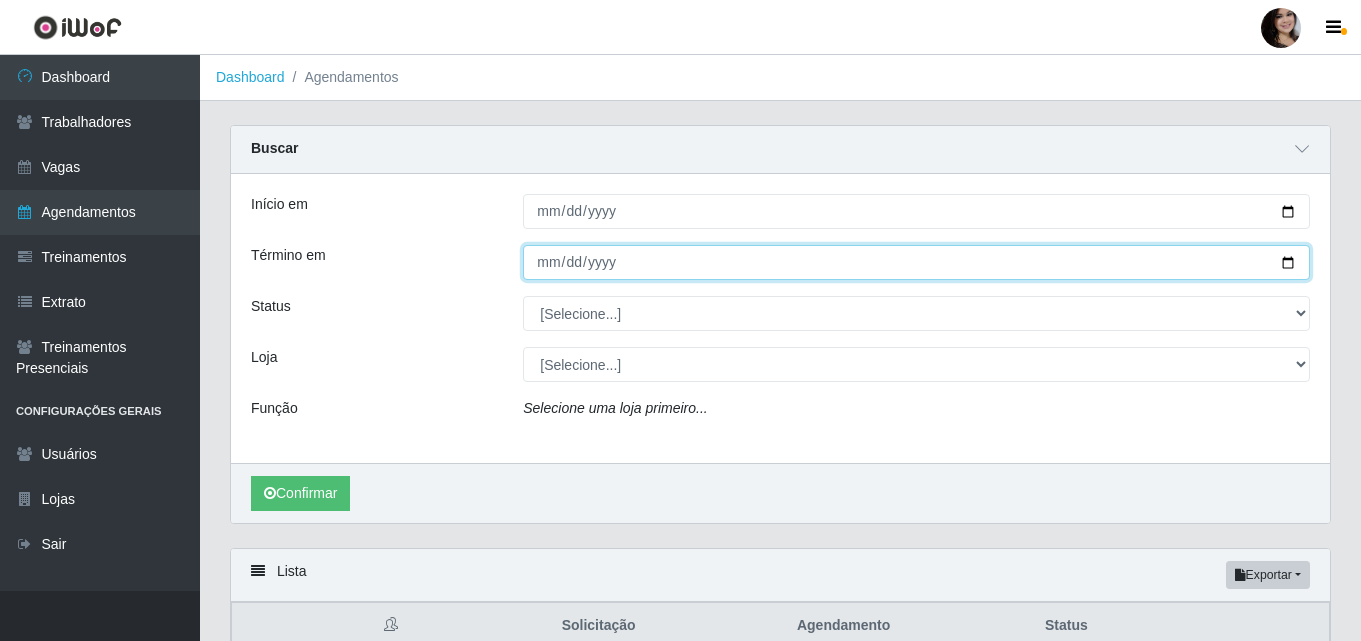 click on "Término em" at bounding box center [916, 262] 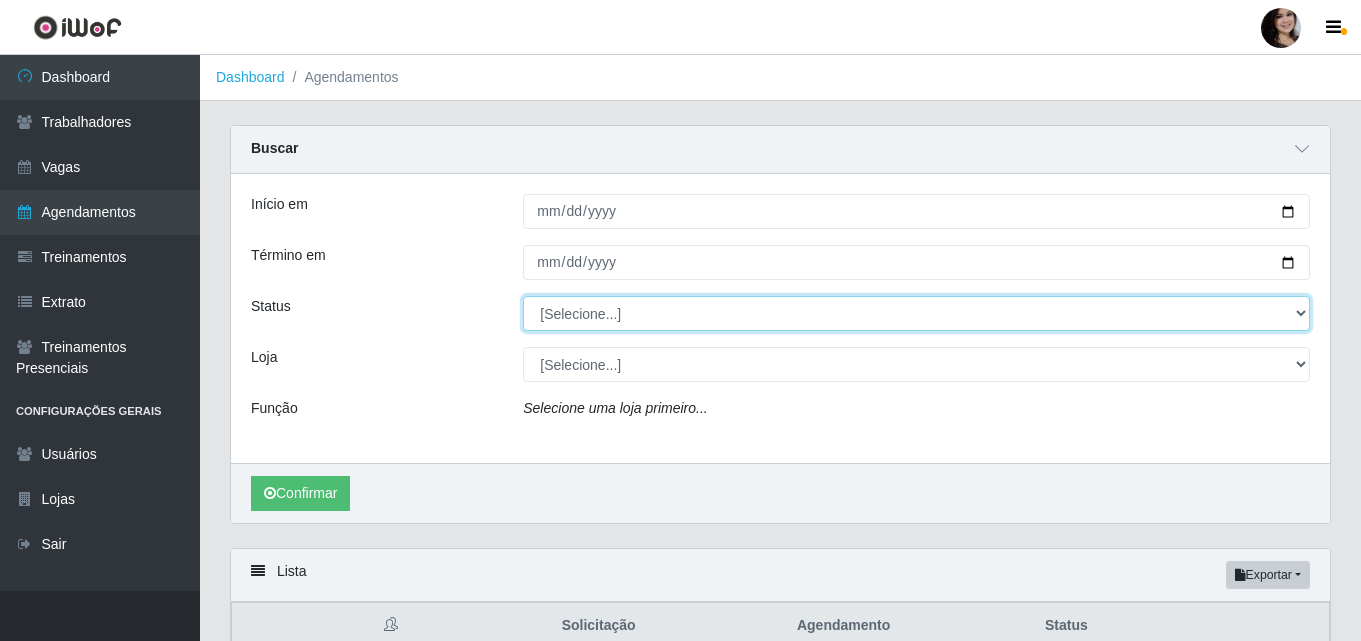 click on "[Selecione...] AGENDADO AGUARDANDO LIBERAR EM ANDAMENTO EM REVISÃO FINALIZADO CANCELADO FALTA" at bounding box center (916, 313) 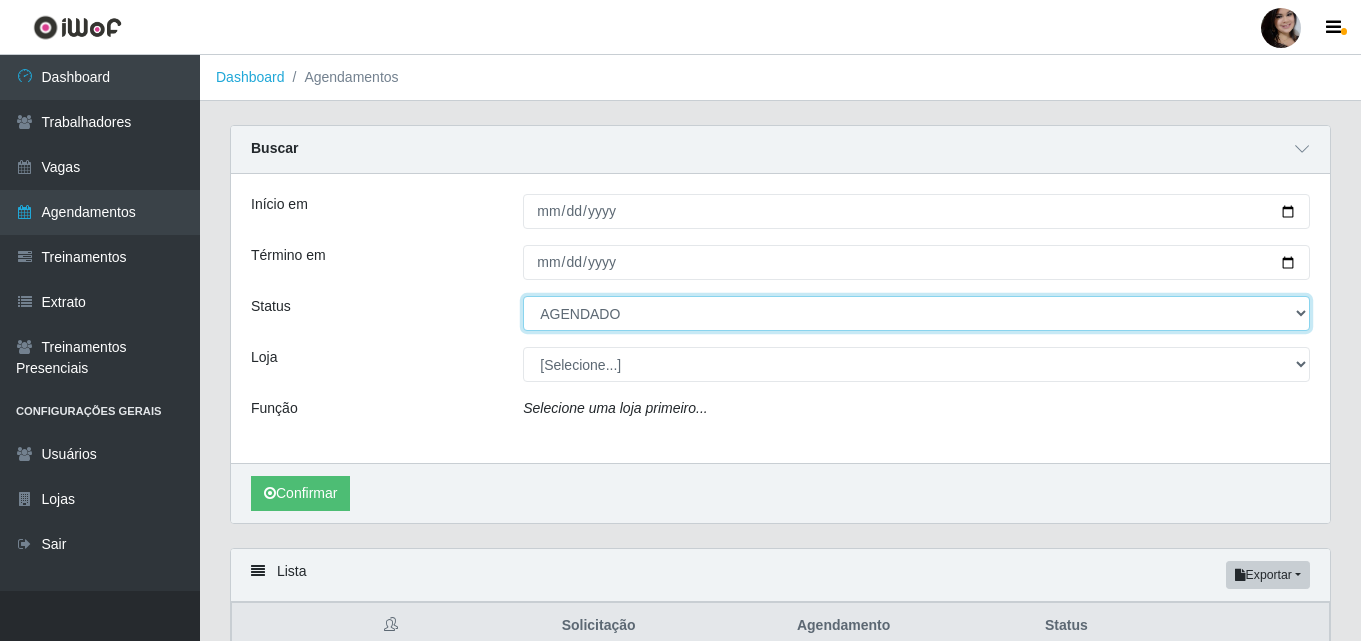 click on "[Selecione...] AGENDADO AGUARDANDO LIBERAR EM ANDAMENTO EM REVISÃO FINALIZADO CANCELADO FALTA" at bounding box center (916, 313) 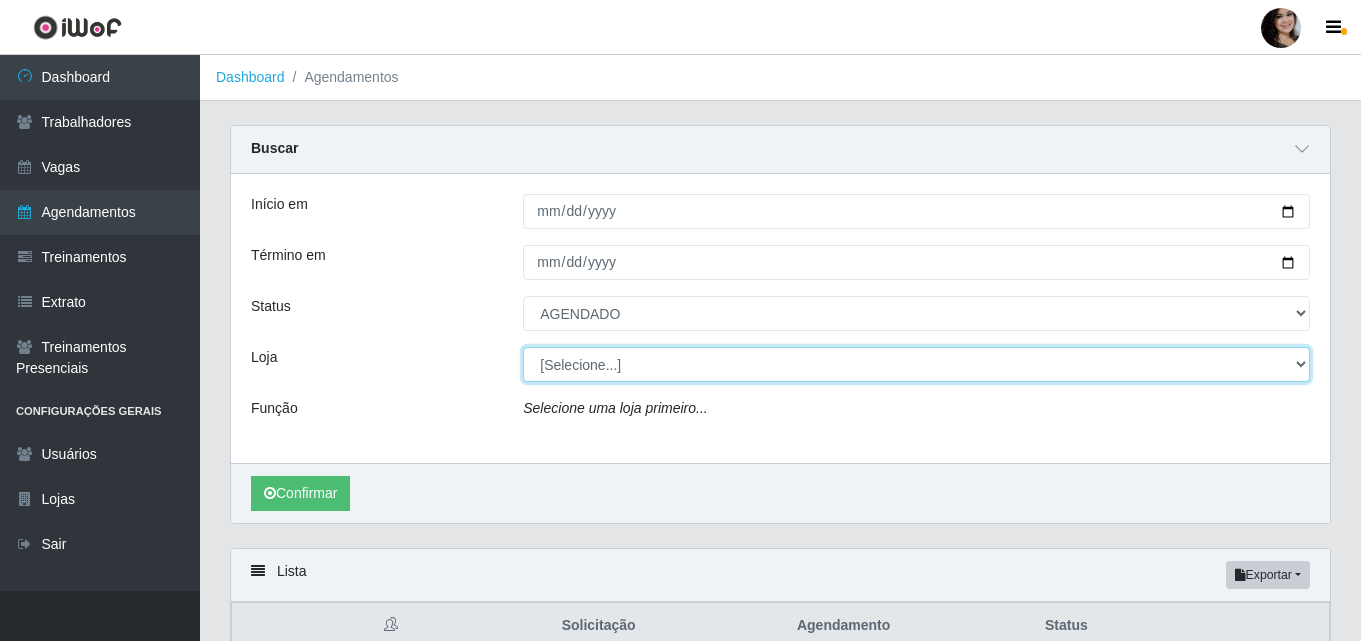 click on "[Selecione...] SuperFácil Atacado - [CITY]" at bounding box center [916, 364] 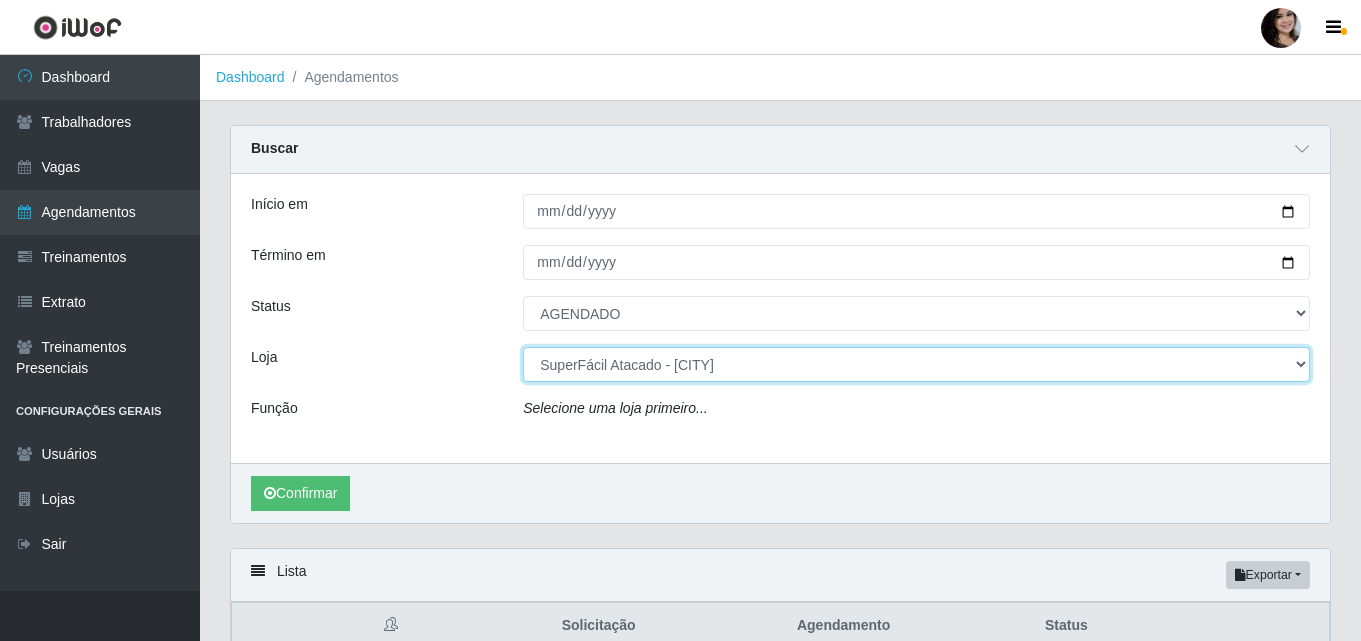 click on "[Selecione...] SuperFácil Atacado - [CITY]" at bounding box center [916, 364] 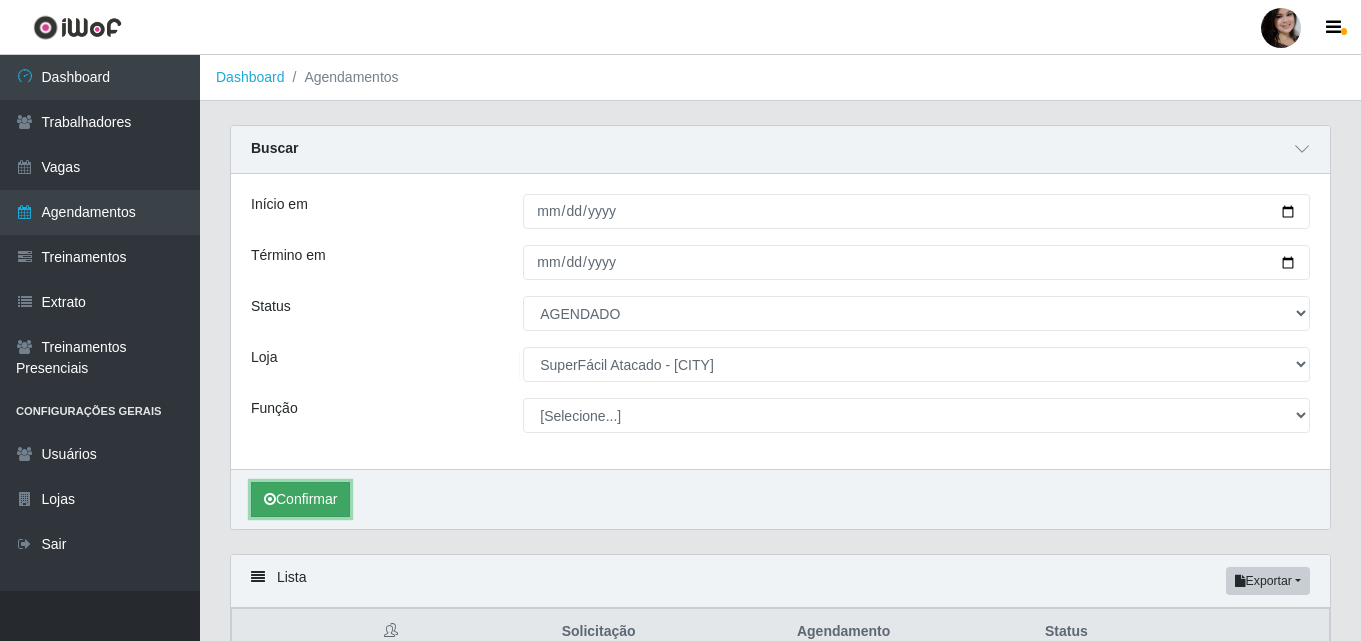 click on "Confirmar" at bounding box center [300, 499] 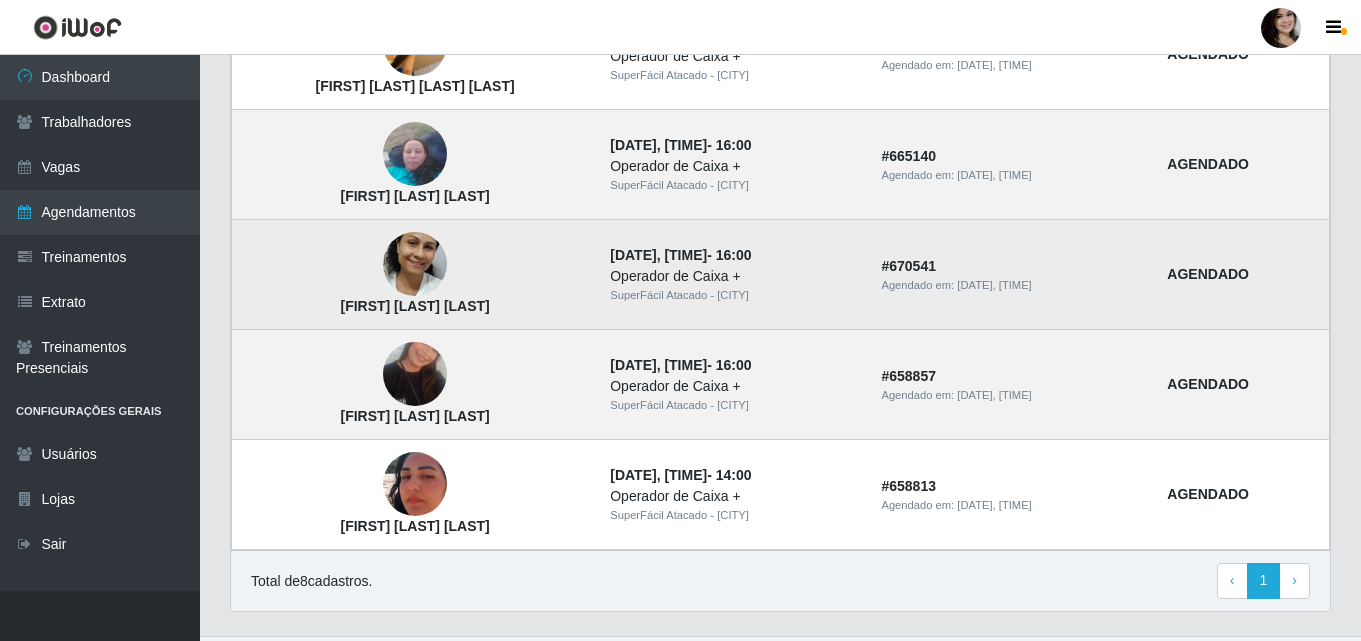 scroll, scrollTop: 1032, scrollLeft: 0, axis: vertical 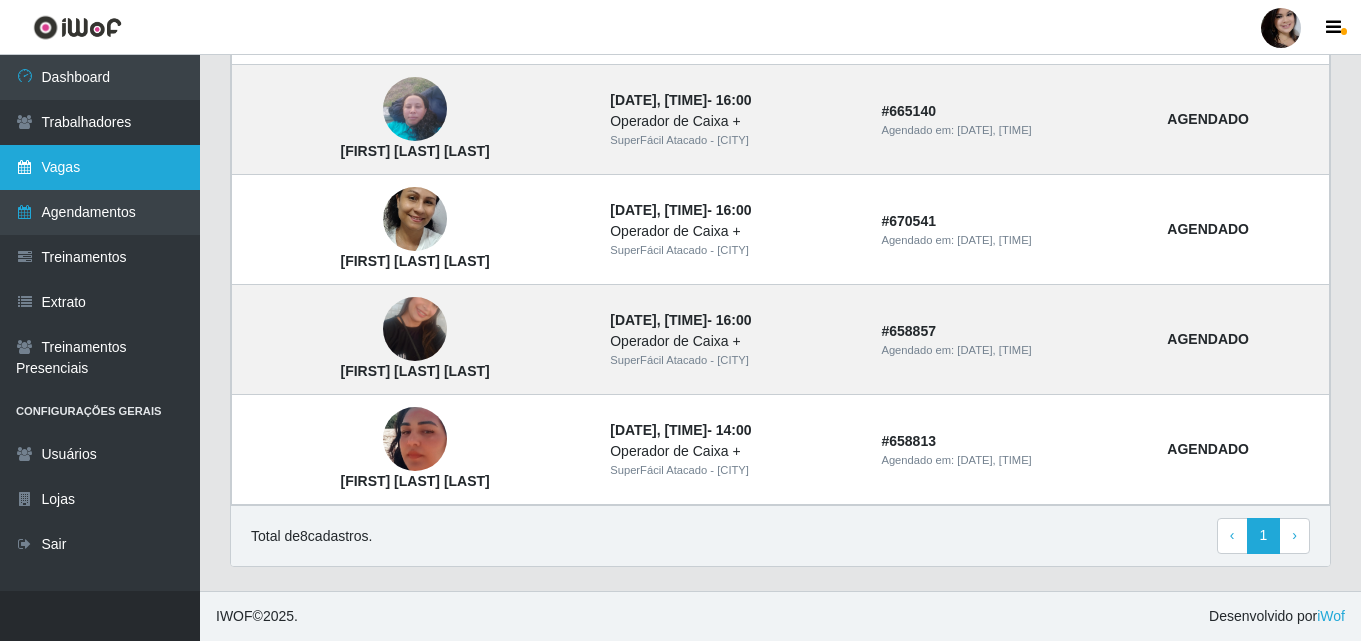 click on "Vagas" at bounding box center [100, 167] 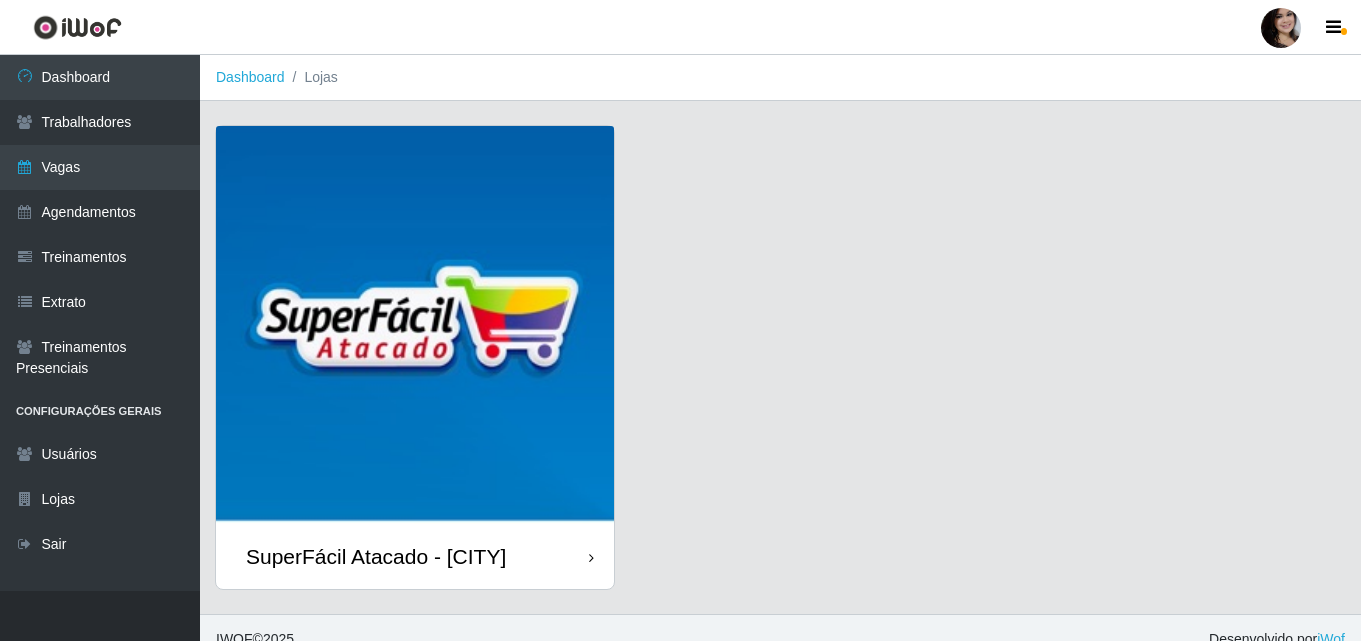 click at bounding box center [415, 325] 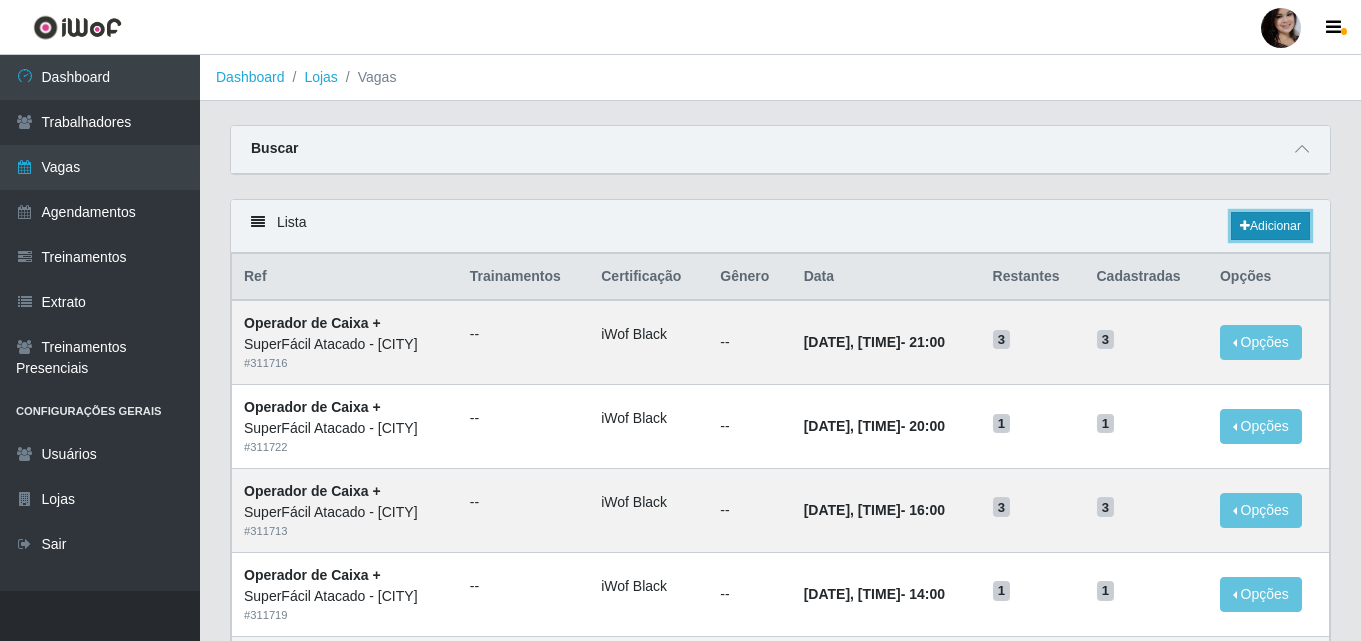 click on "Adicionar" at bounding box center (1270, 226) 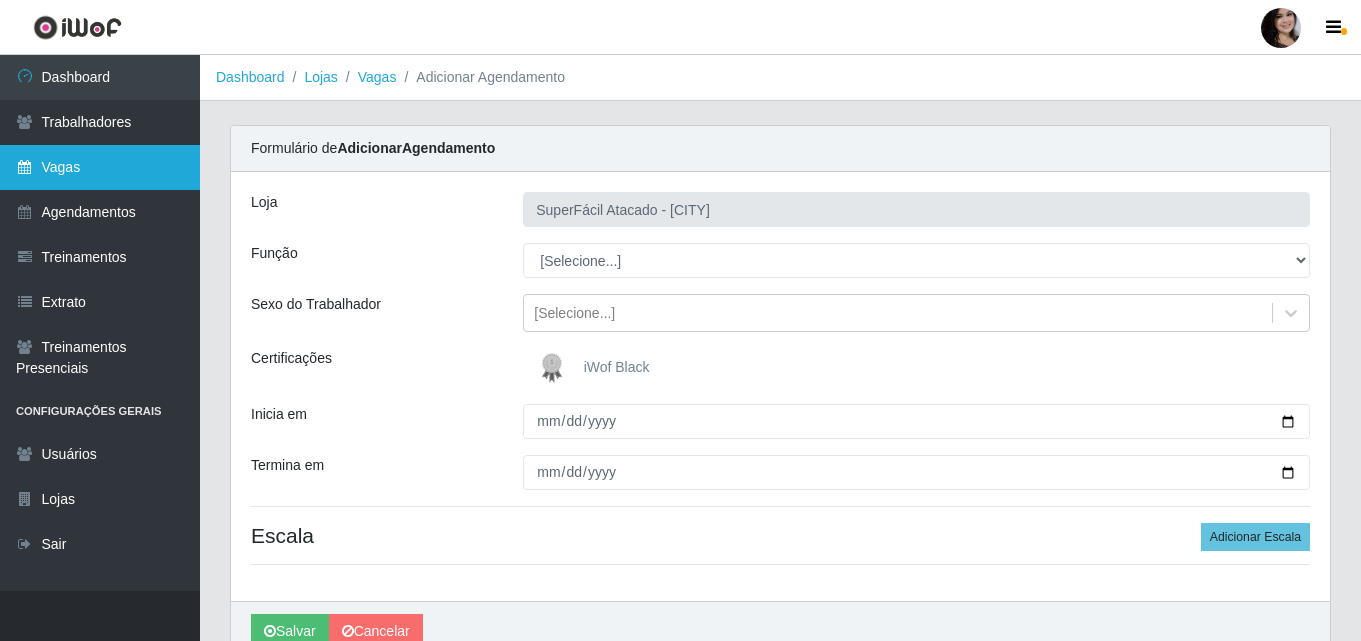 click on "Vagas" at bounding box center (100, 167) 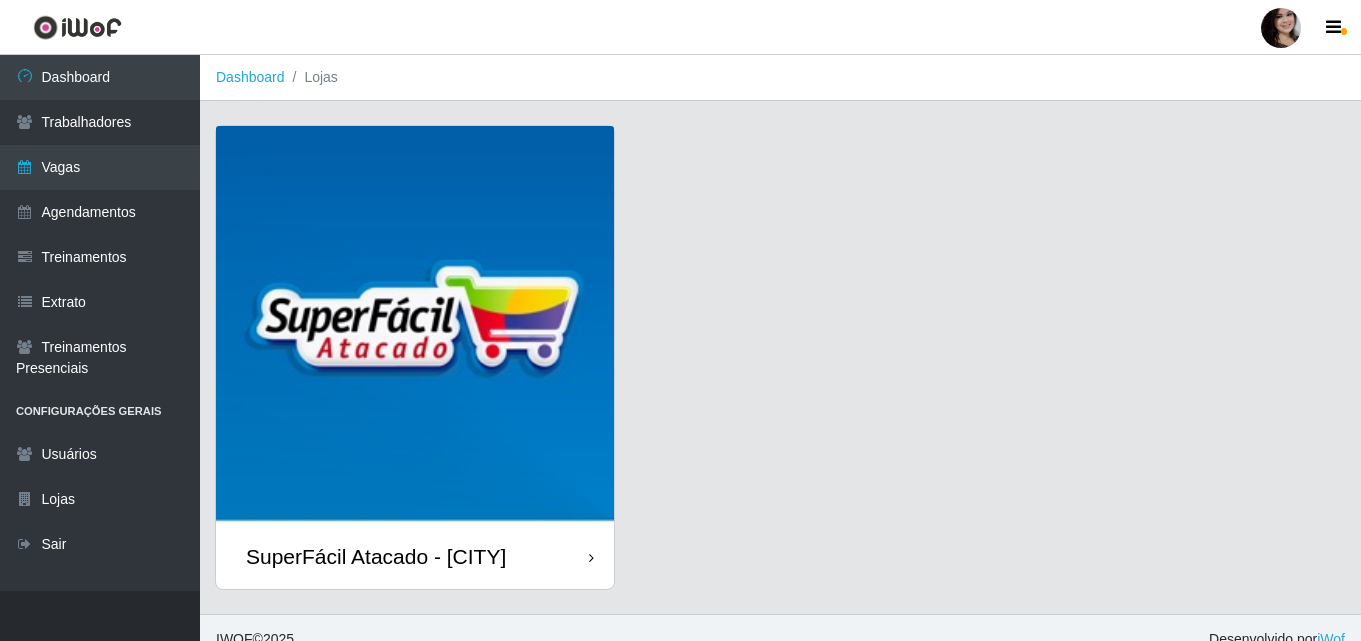 click at bounding box center (415, 325) 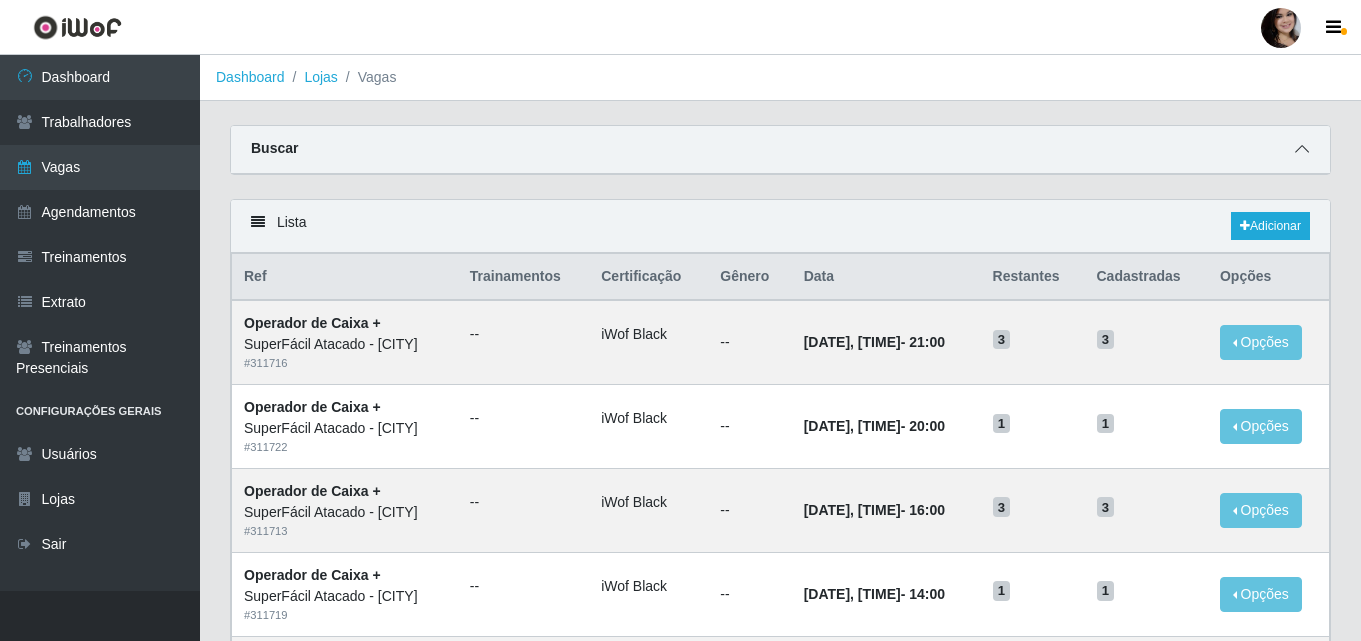 click at bounding box center (1302, 149) 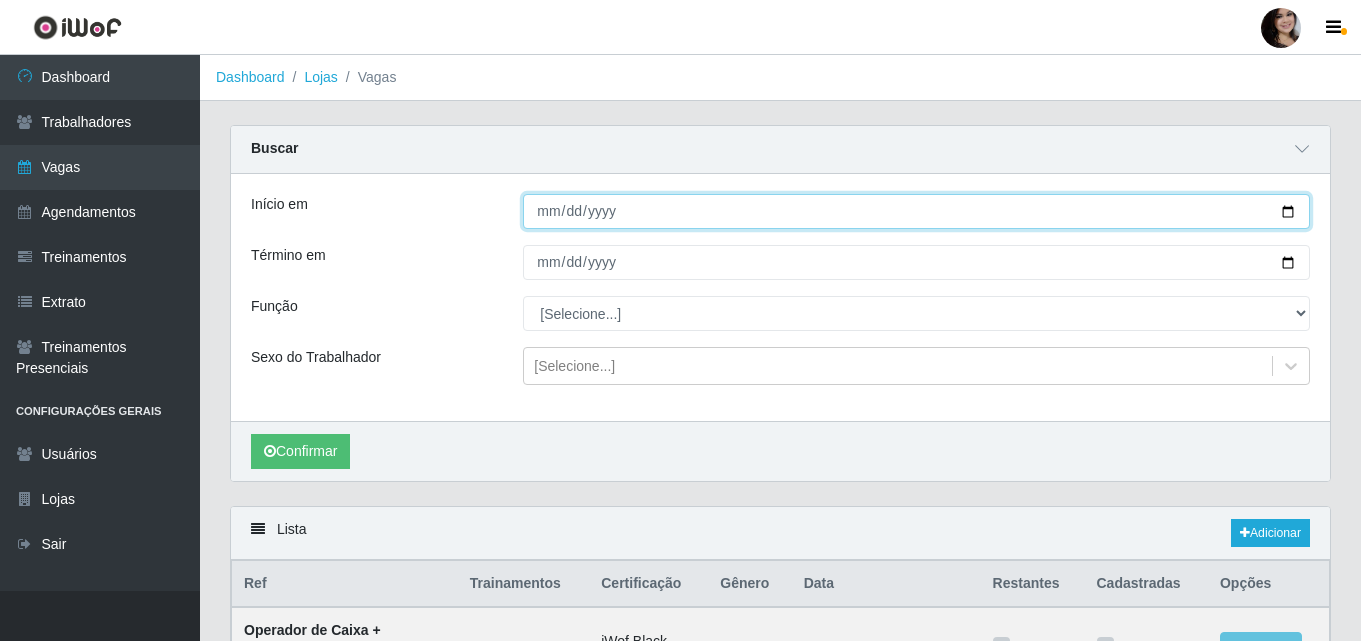 click on "Início em" at bounding box center (916, 211) 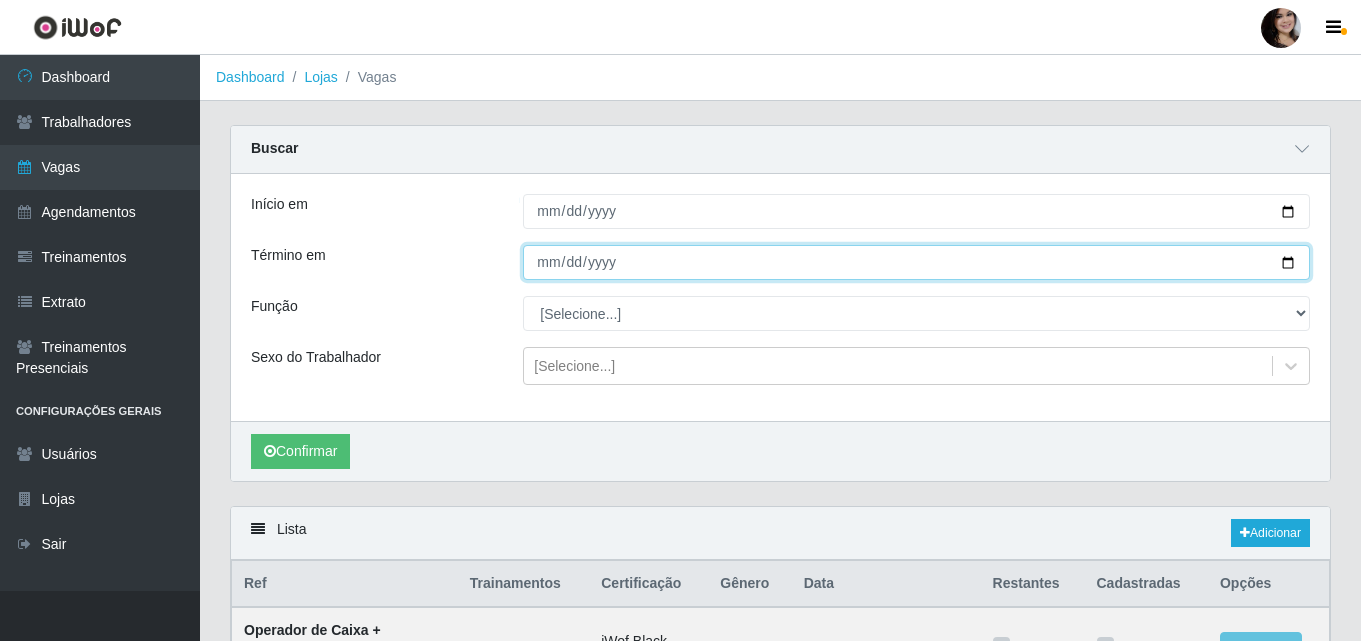 click on "Término em" at bounding box center (916, 262) 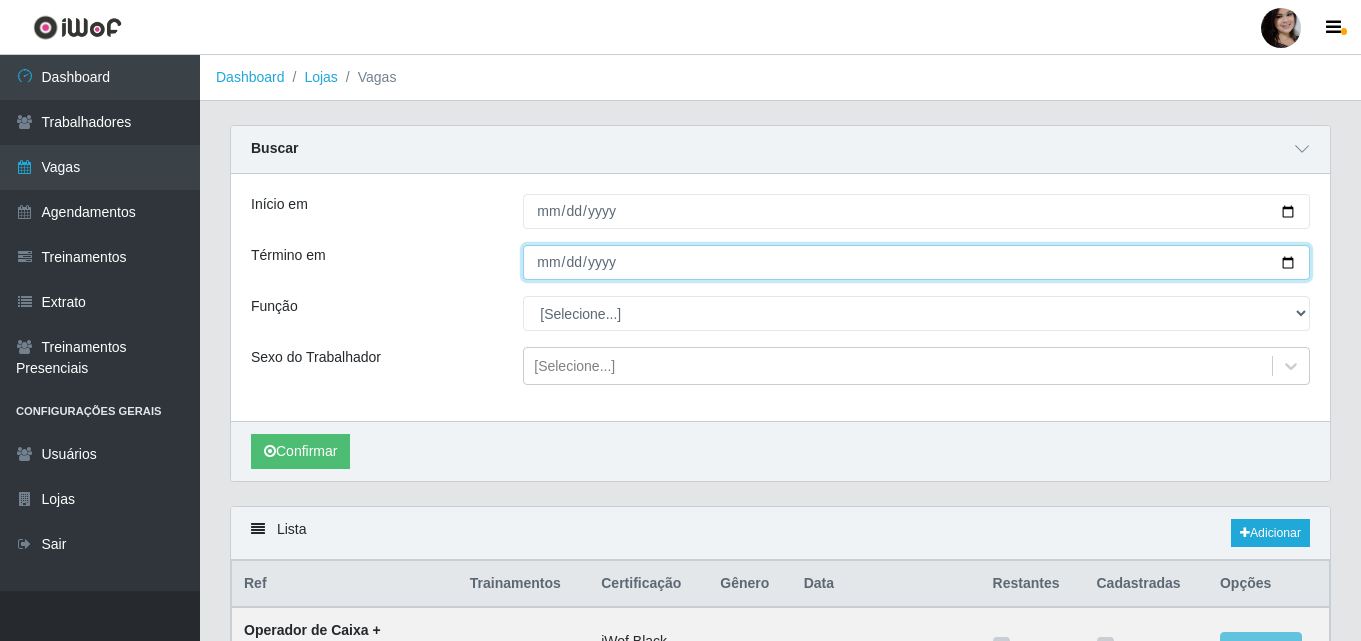 type on "[DATE]" 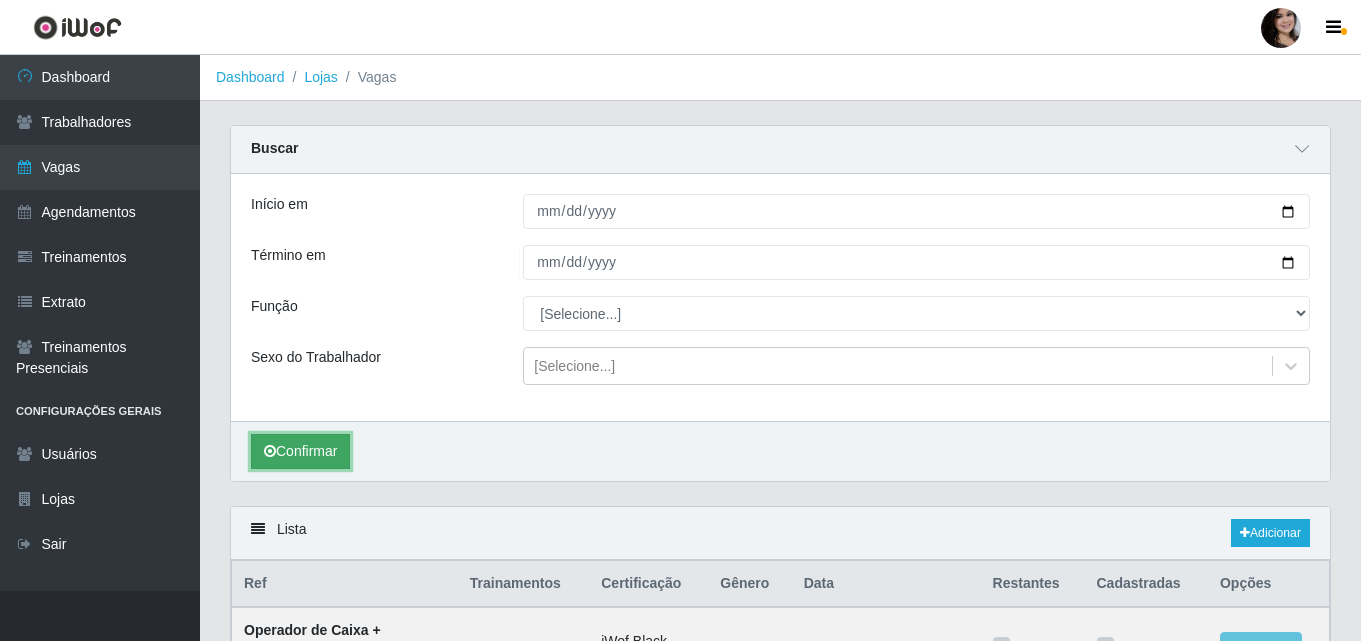 click on "Confirmar" at bounding box center [300, 451] 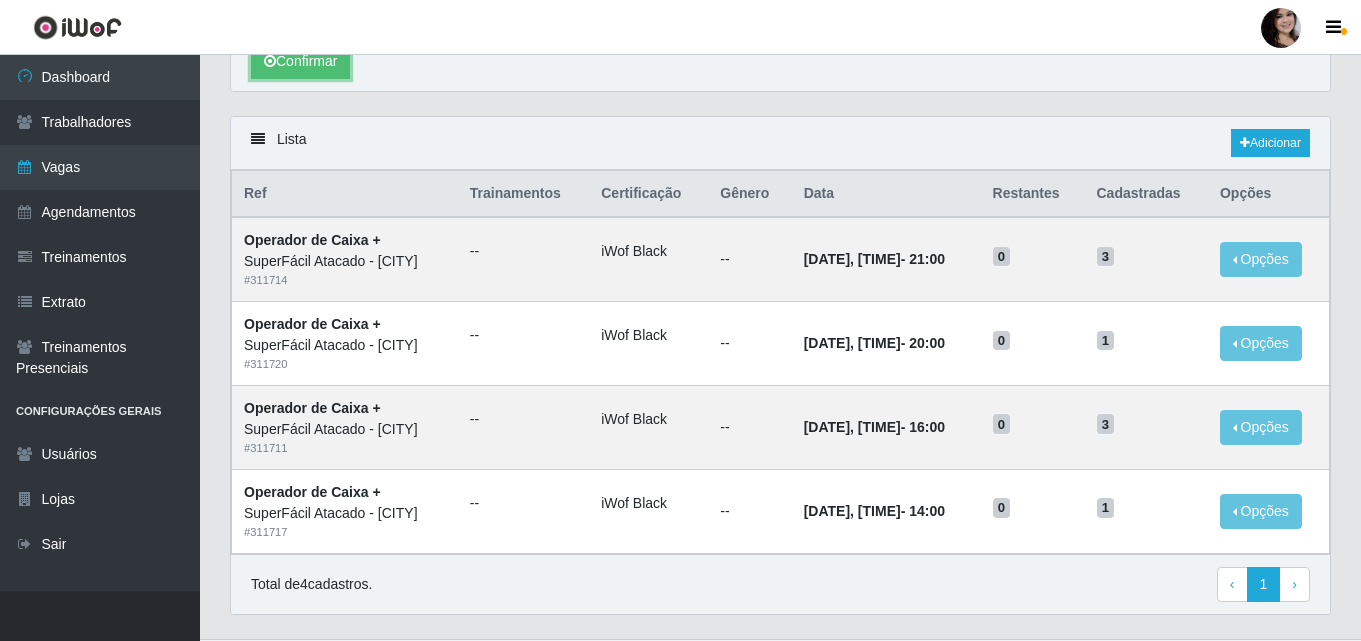 scroll, scrollTop: 439, scrollLeft: 0, axis: vertical 